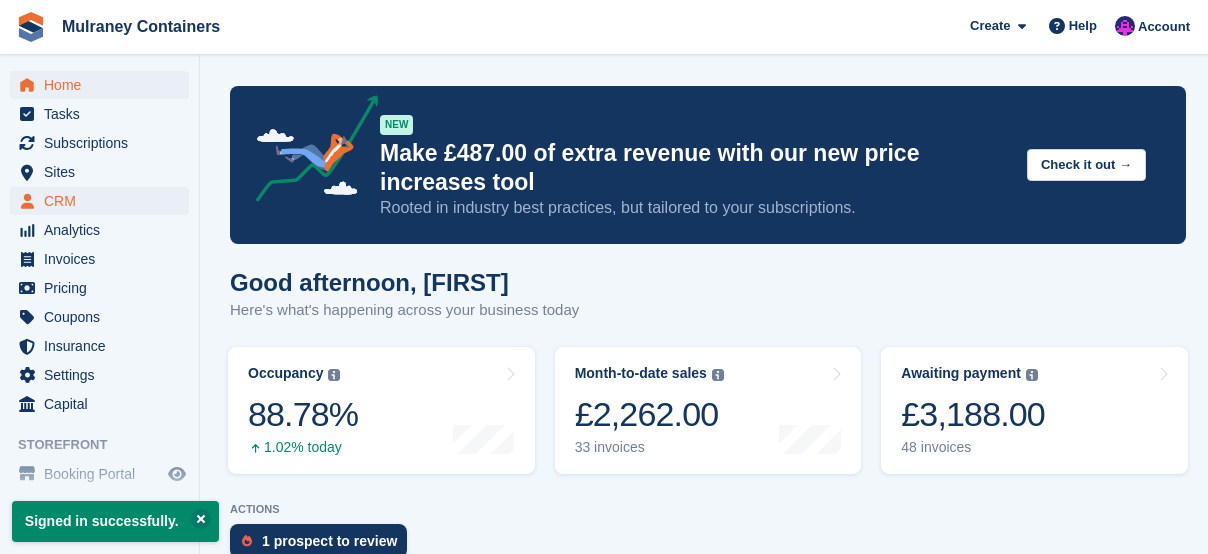 scroll, scrollTop: 0, scrollLeft: 0, axis: both 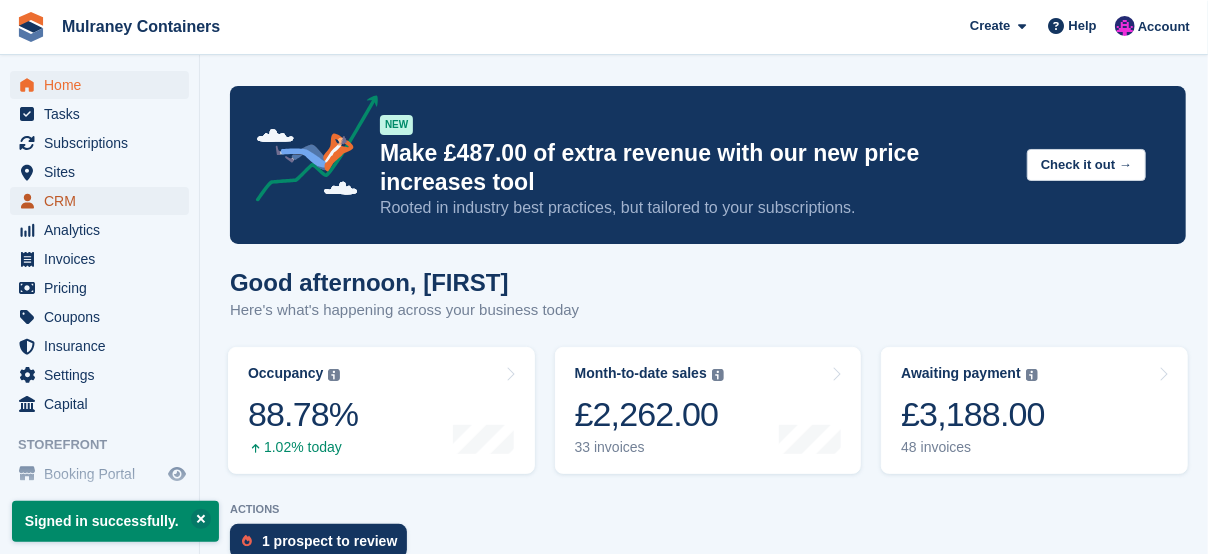 click on "CRM" at bounding box center [104, 201] 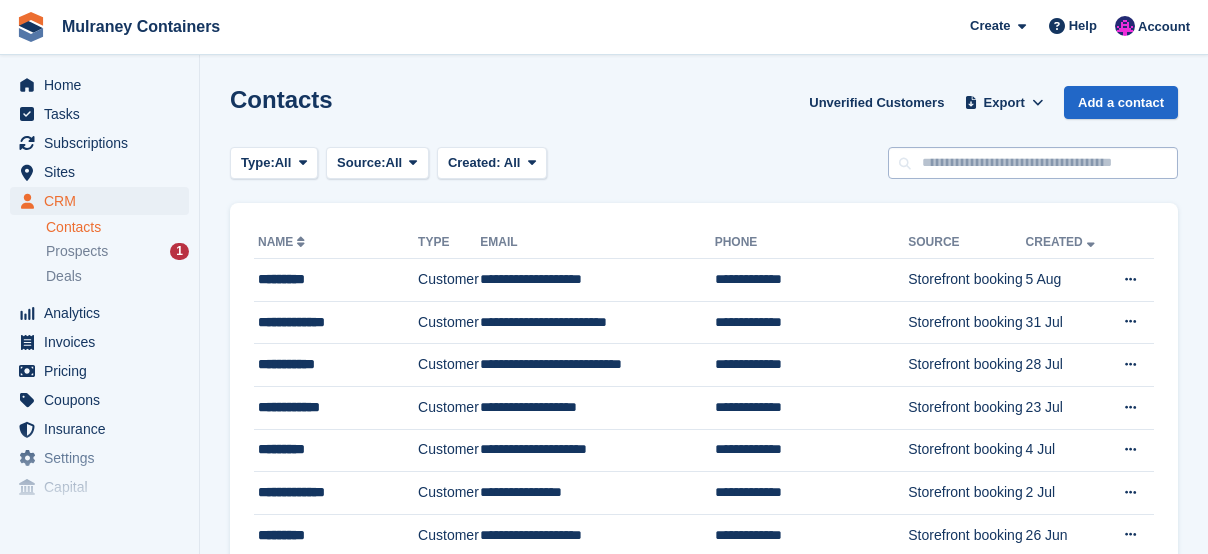 scroll, scrollTop: 0, scrollLeft: 0, axis: both 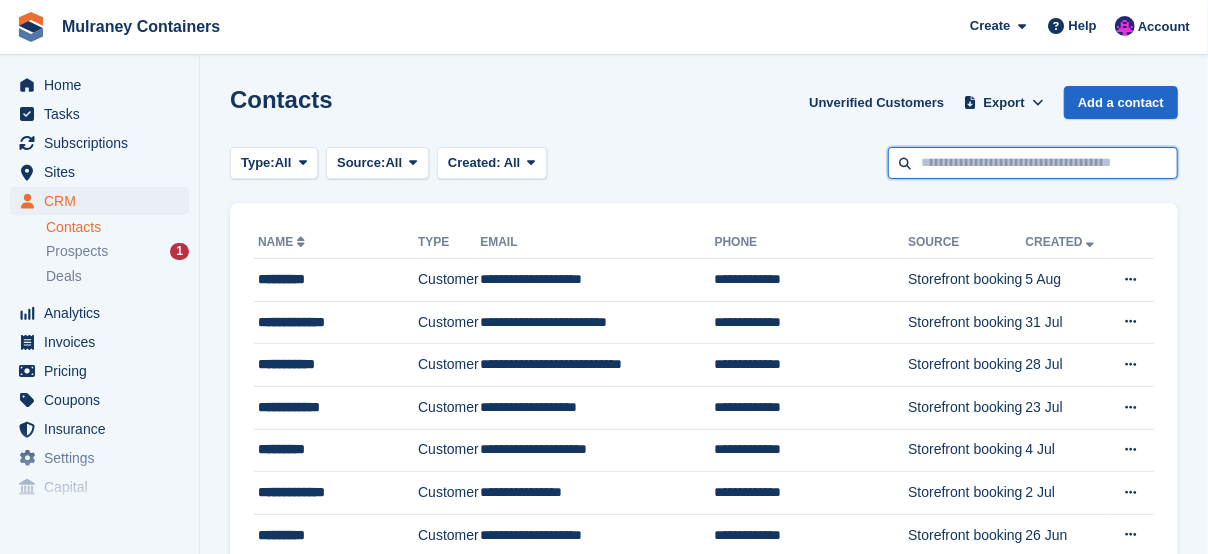 click at bounding box center [1033, 163] 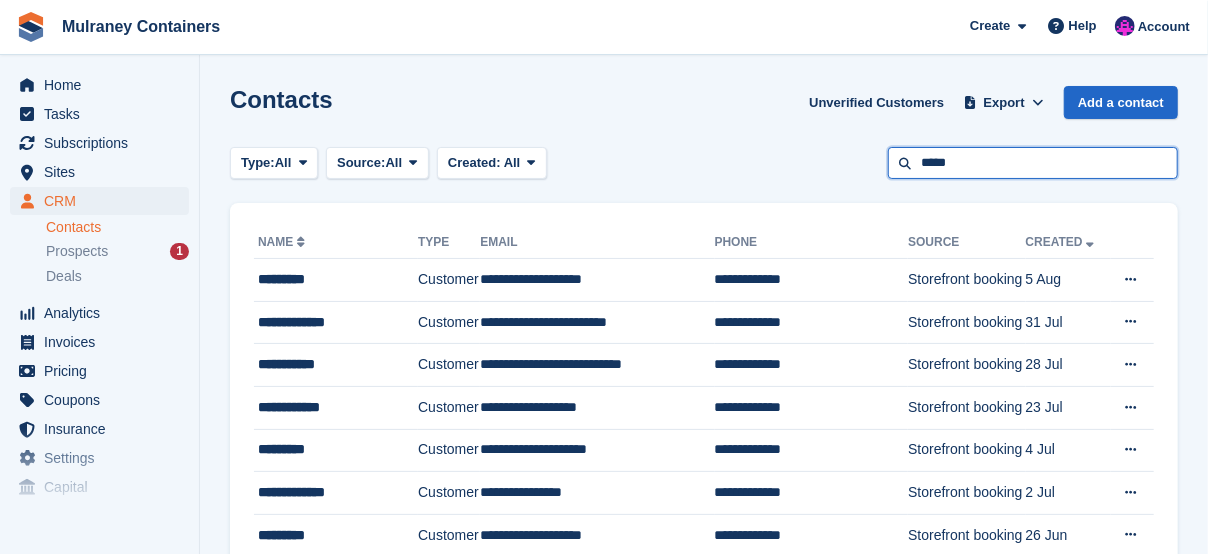 type on "*****" 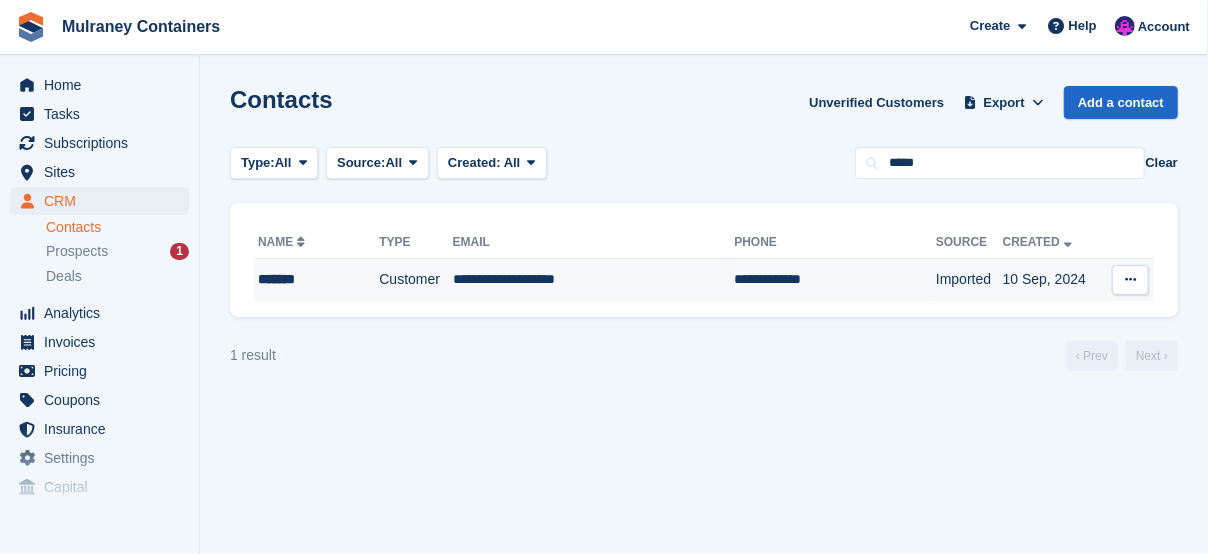 click on "**********" at bounding box center [594, 280] 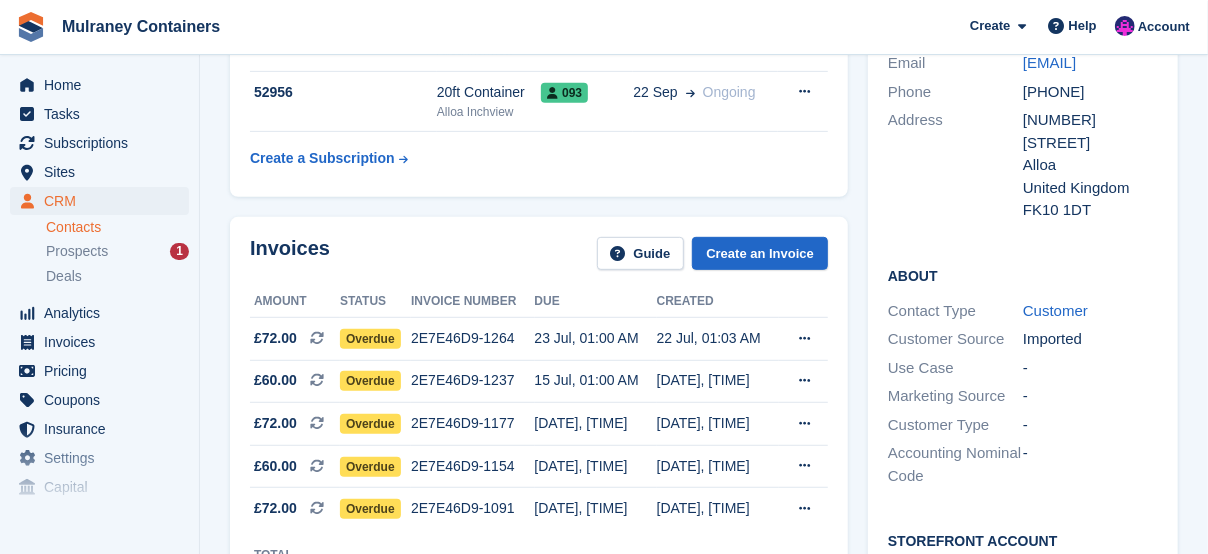 scroll, scrollTop: 600, scrollLeft: 0, axis: vertical 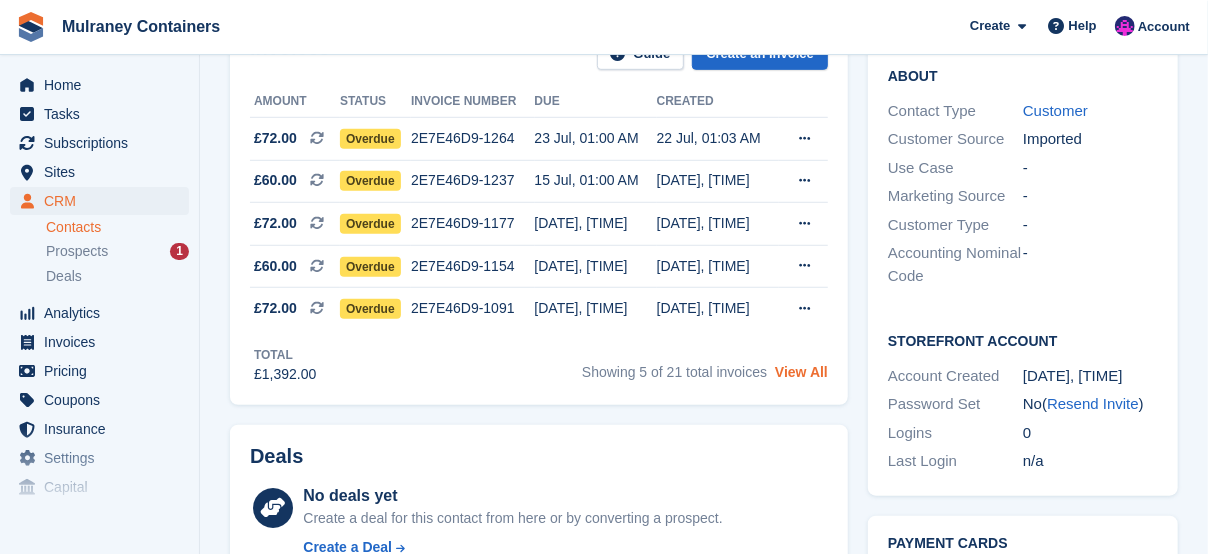 click on "View All" at bounding box center [801, 372] 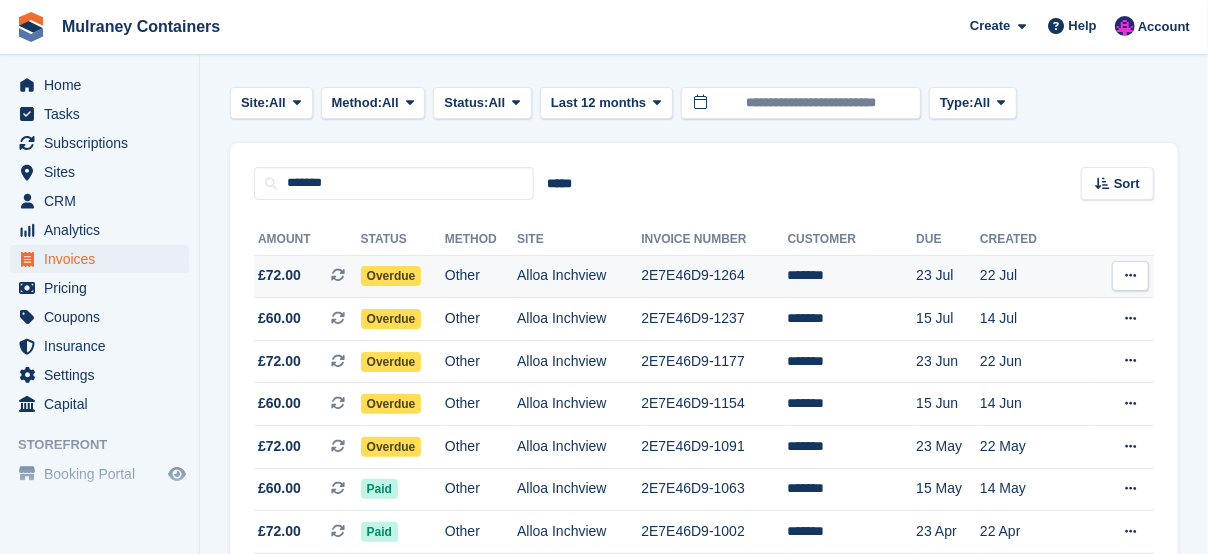 scroll, scrollTop: 0, scrollLeft: 0, axis: both 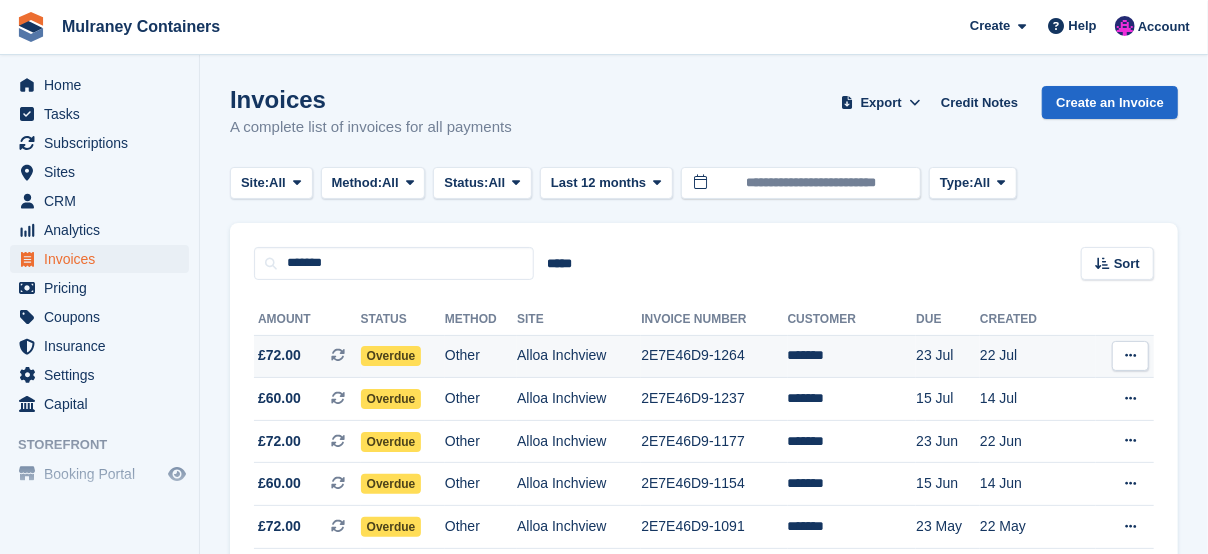 click on "Other" at bounding box center (481, 356) 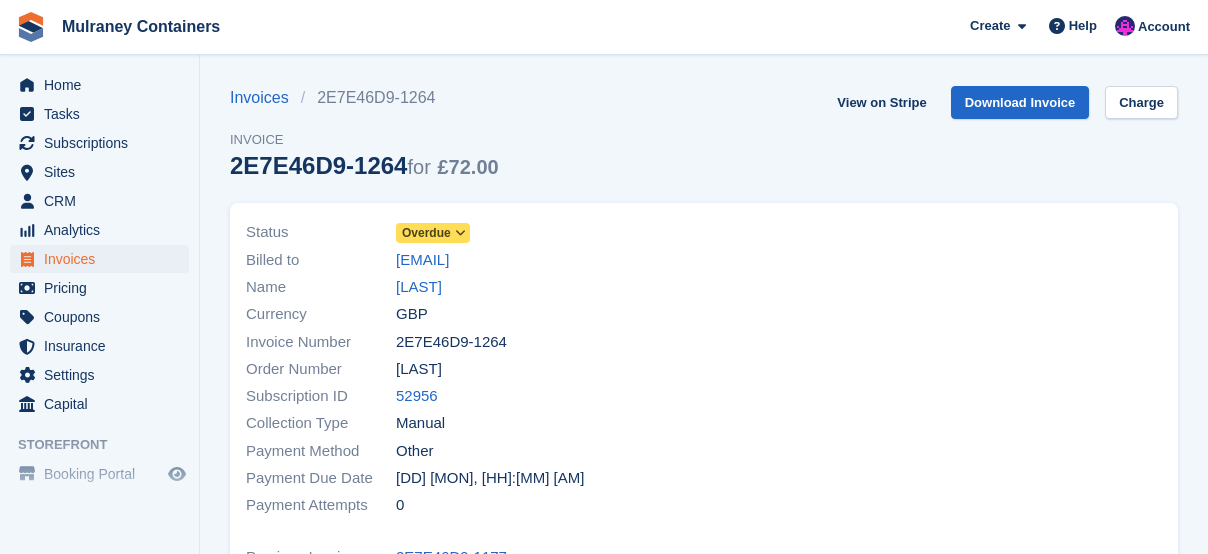 scroll, scrollTop: 0, scrollLeft: 0, axis: both 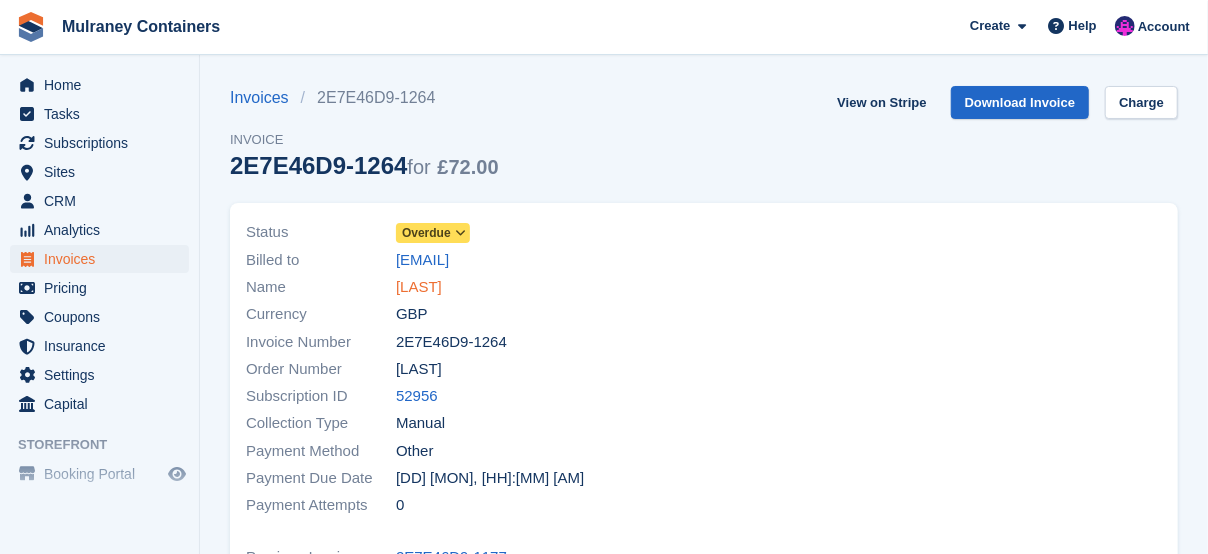 click on "[LAST]" at bounding box center [419, 287] 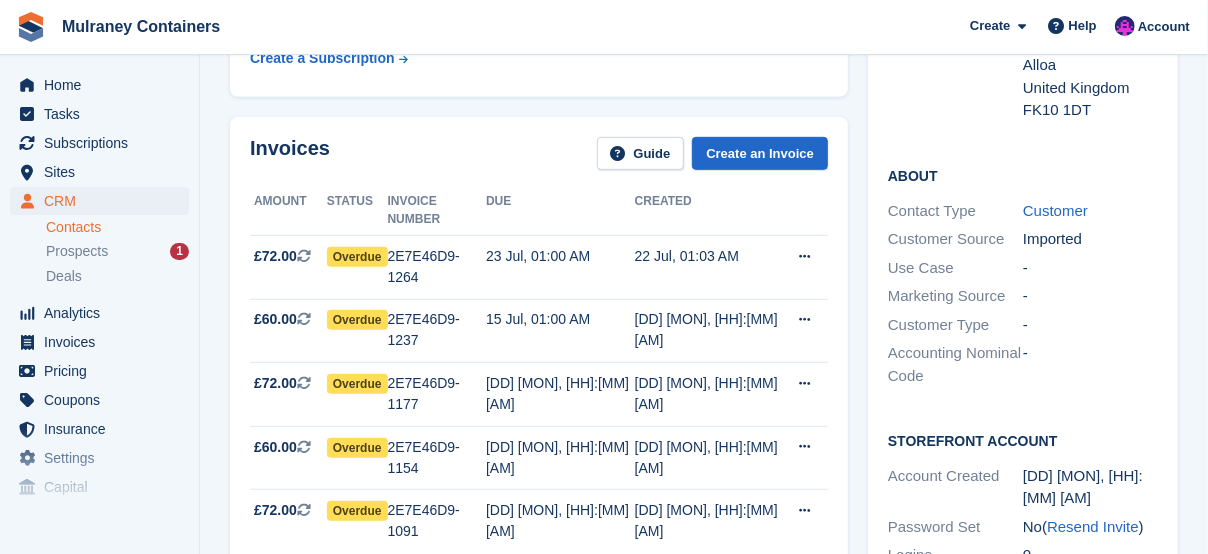 scroll, scrollTop: 533, scrollLeft: 0, axis: vertical 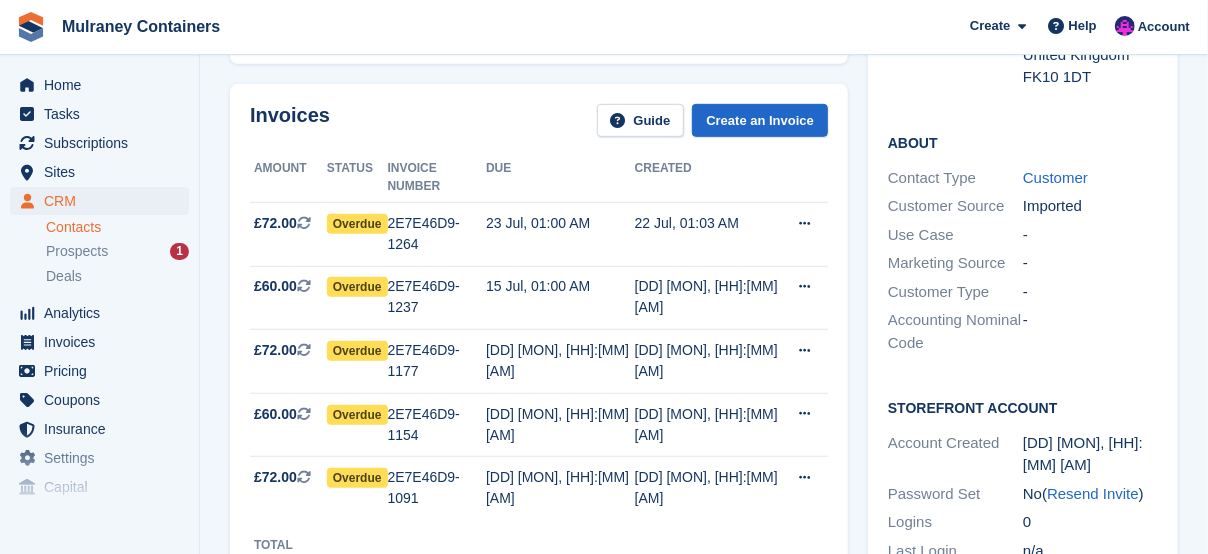 click on "View All" at bounding box center [801, 562] 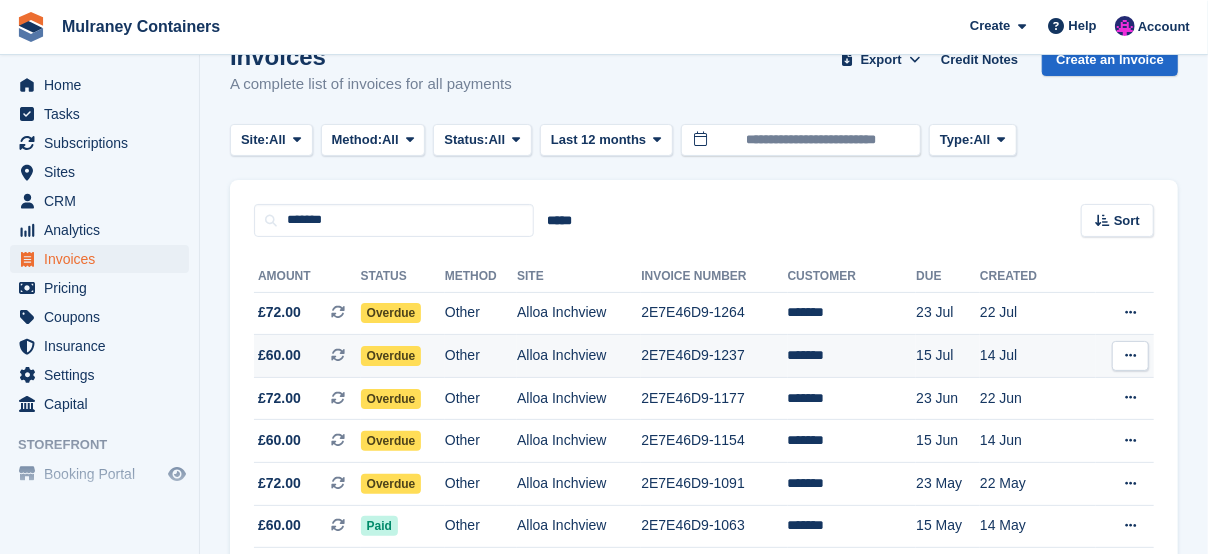scroll, scrollTop: 166, scrollLeft: 0, axis: vertical 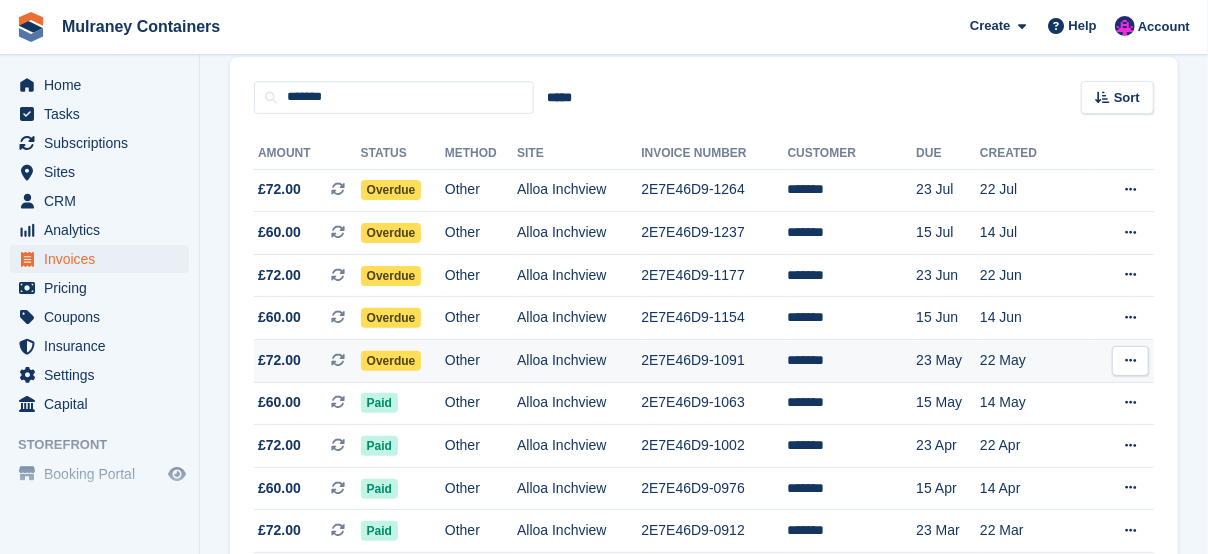 click on "Alloa Inchview" at bounding box center [579, 361] 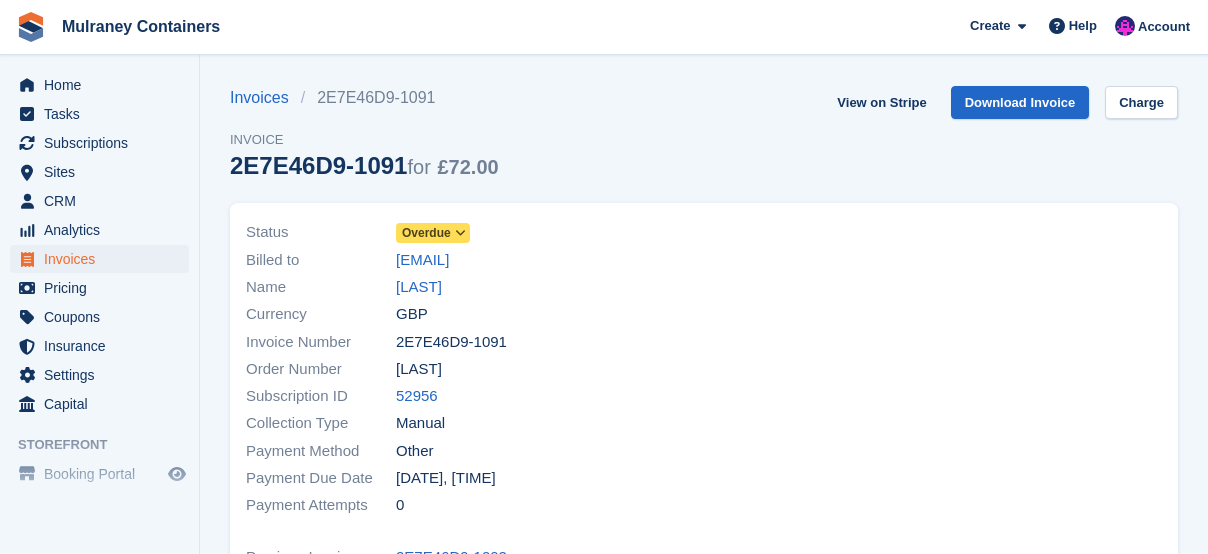 scroll, scrollTop: 0, scrollLeft: 0, axis: both 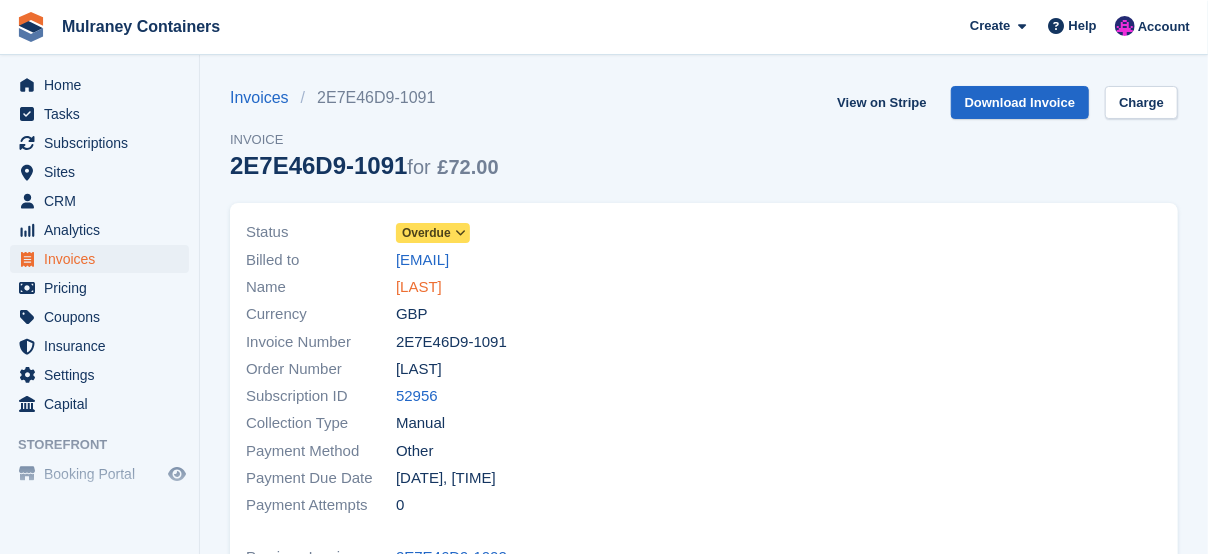 click on "[LAST]" at bounding box center (419, 287) 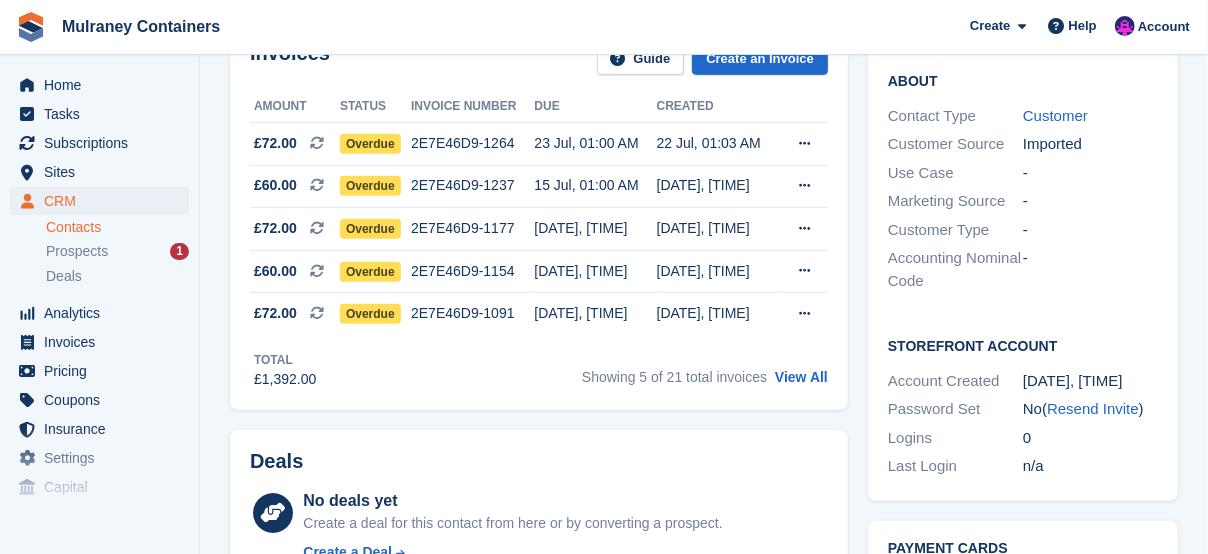 scroll, scrollTop: 600, scrollLeft: 0, axis: vertical 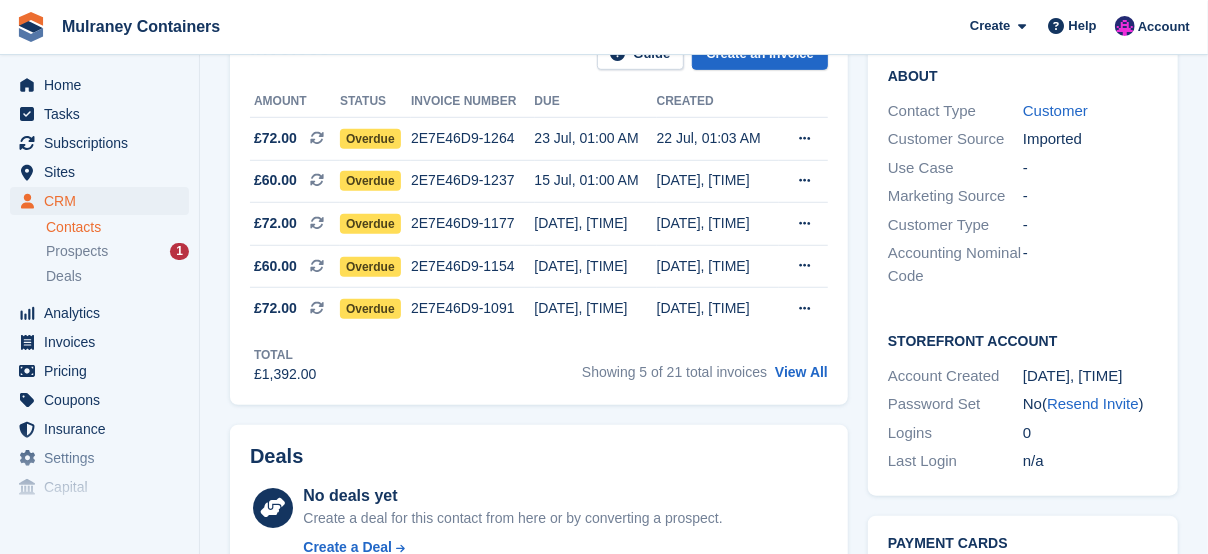 click on "Total
£1,392.00
Showing 5 of 21 total invoices
View All" at bounding box center (539, 357) 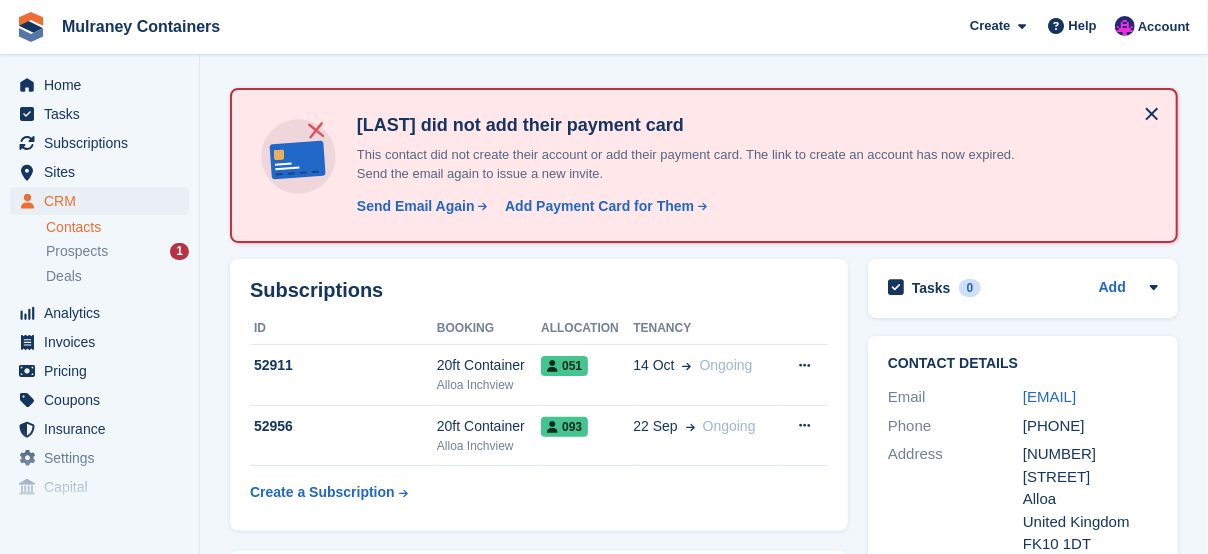 scroll, scrollTop: 0, scrollLeft: 0, axis: both 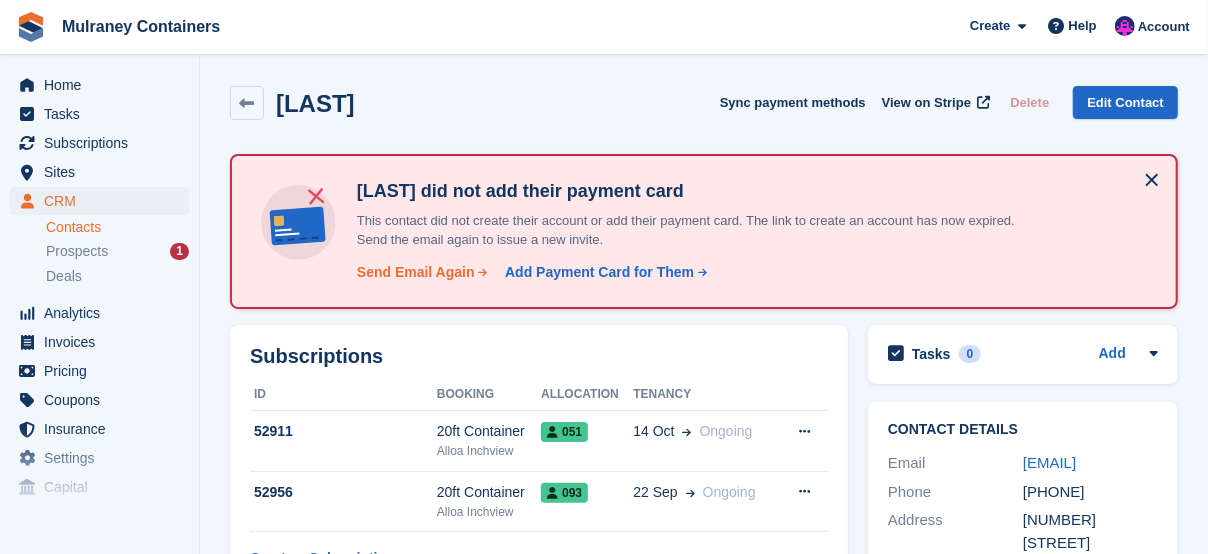 click on "Send Email Again" at bounding box center (416, 272) 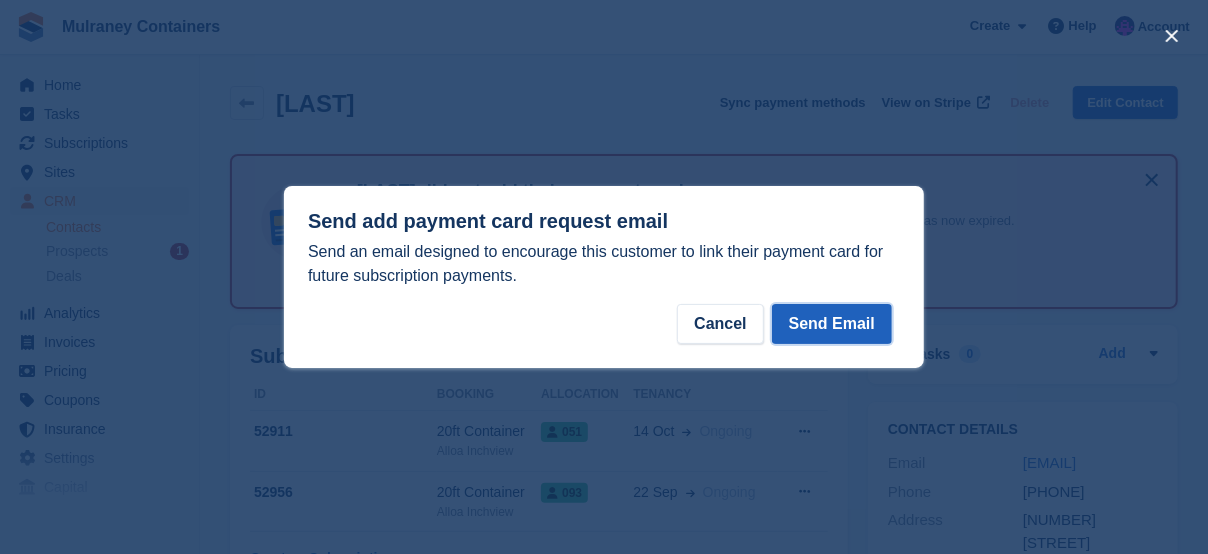 click on "Send Email" at bounding box center [832, 324] 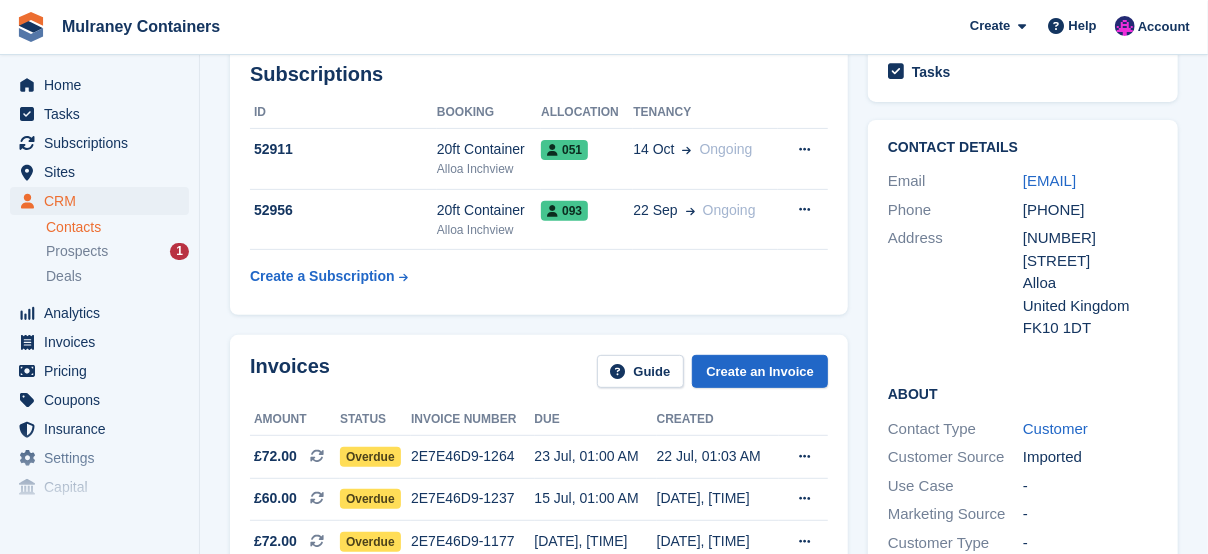 scroll, scrollTop: 266, scrollLeft: 0, axis: vertical 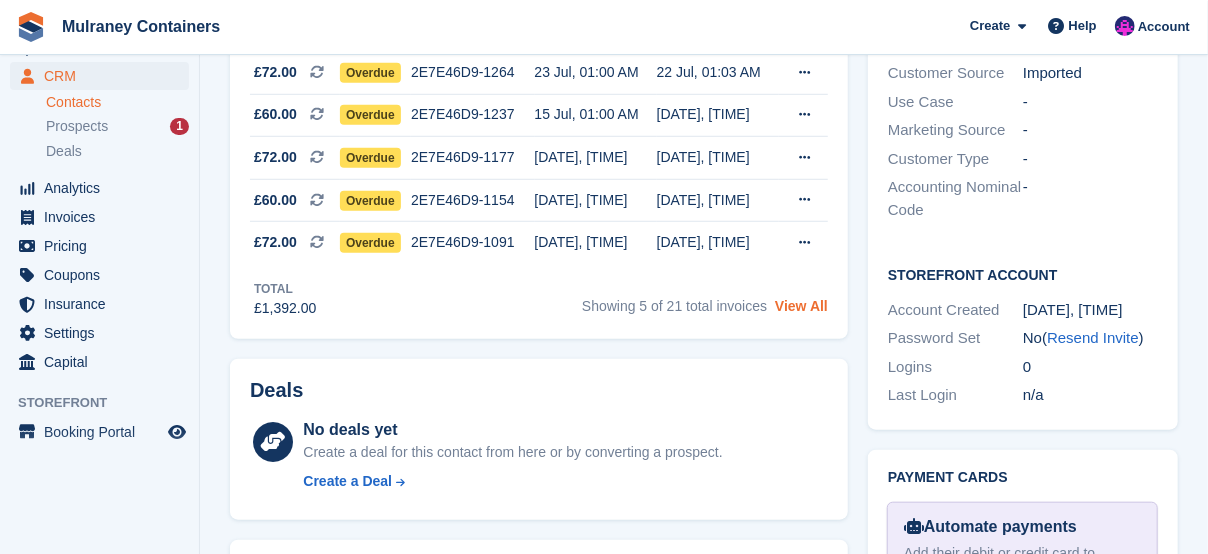 click on "View All" at bounding box center [801, 306] 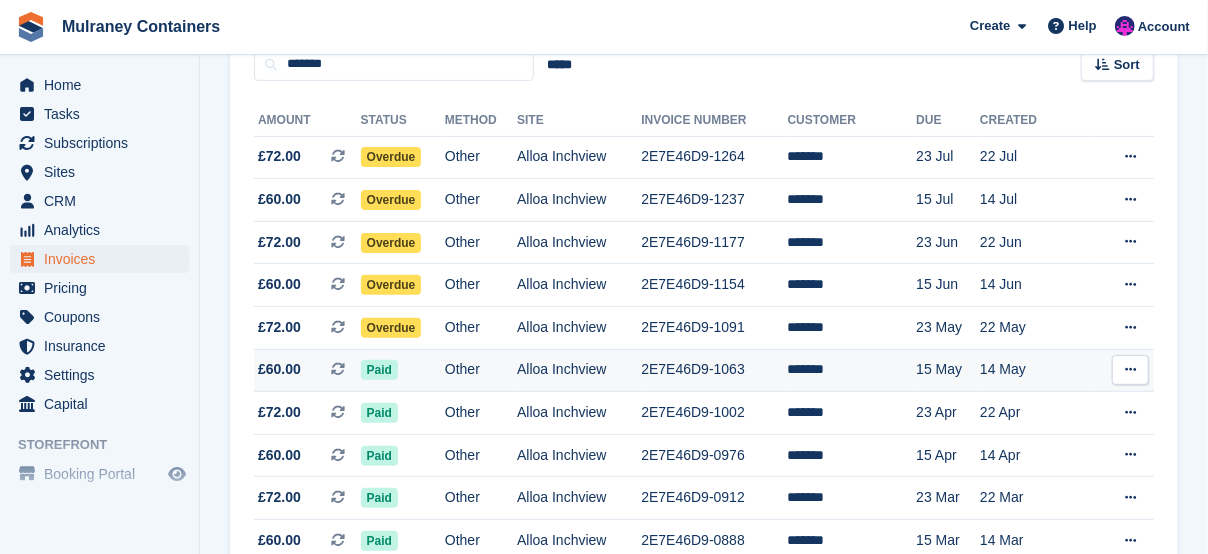 scroll, scrollTop: 266, scrollLeft: 0, axis: vertical 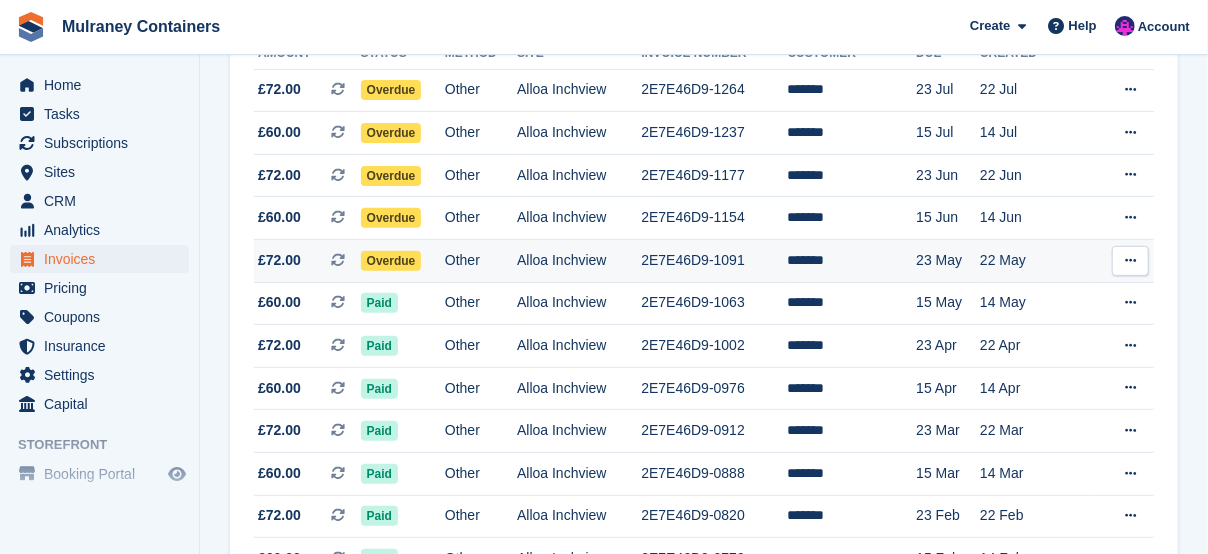 click on "Overdue" at bounding box center (391, 261) 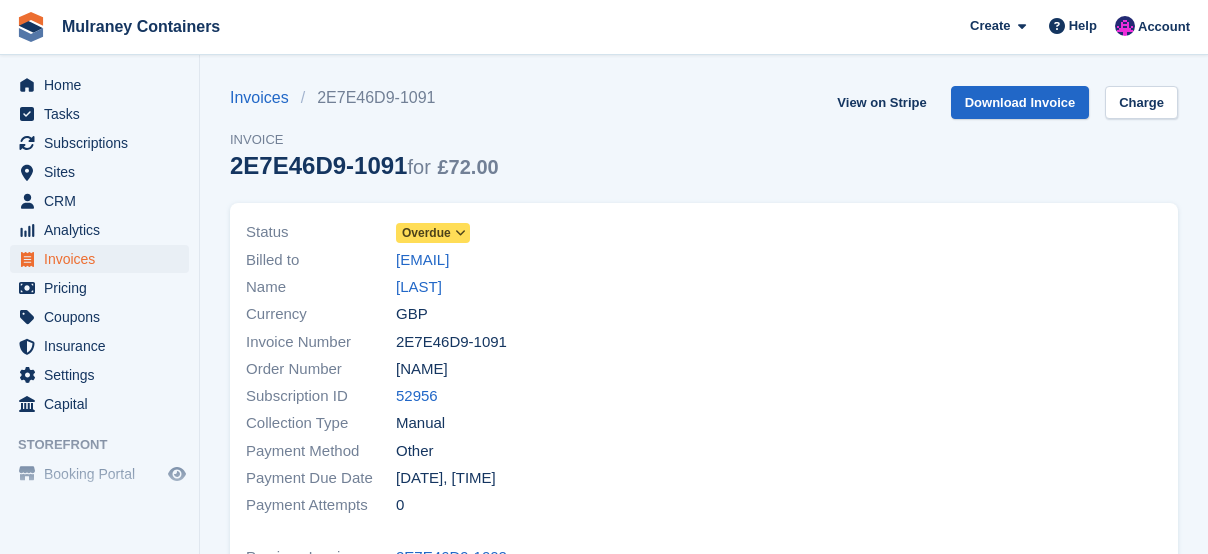 scroll, scrollTop: 0, scrollLeft: 0, axis: both 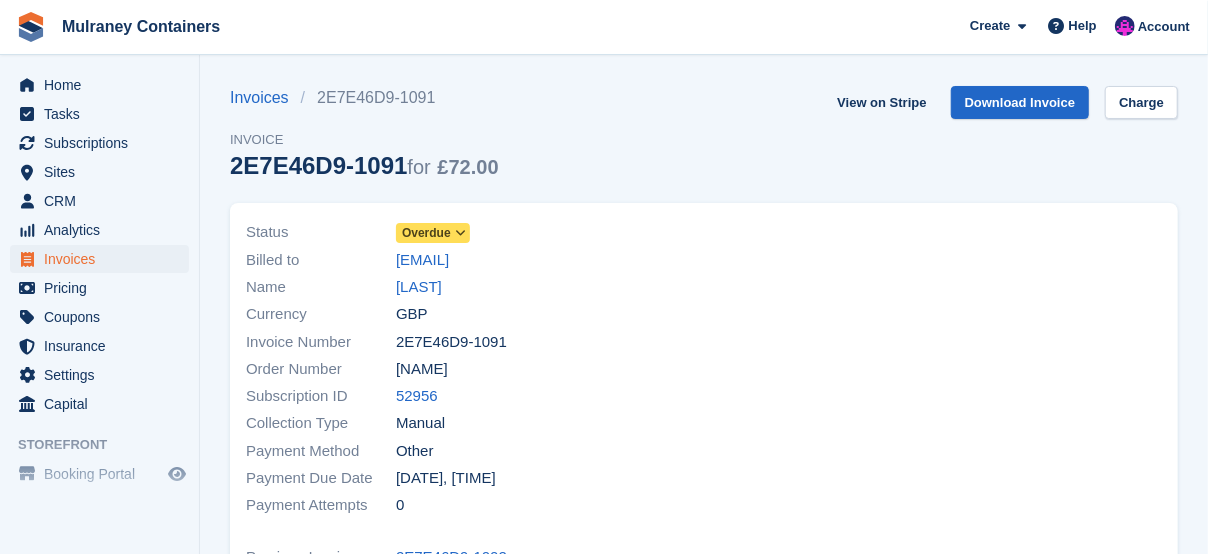 click on "Overdue" at bounding box center [426, 233] 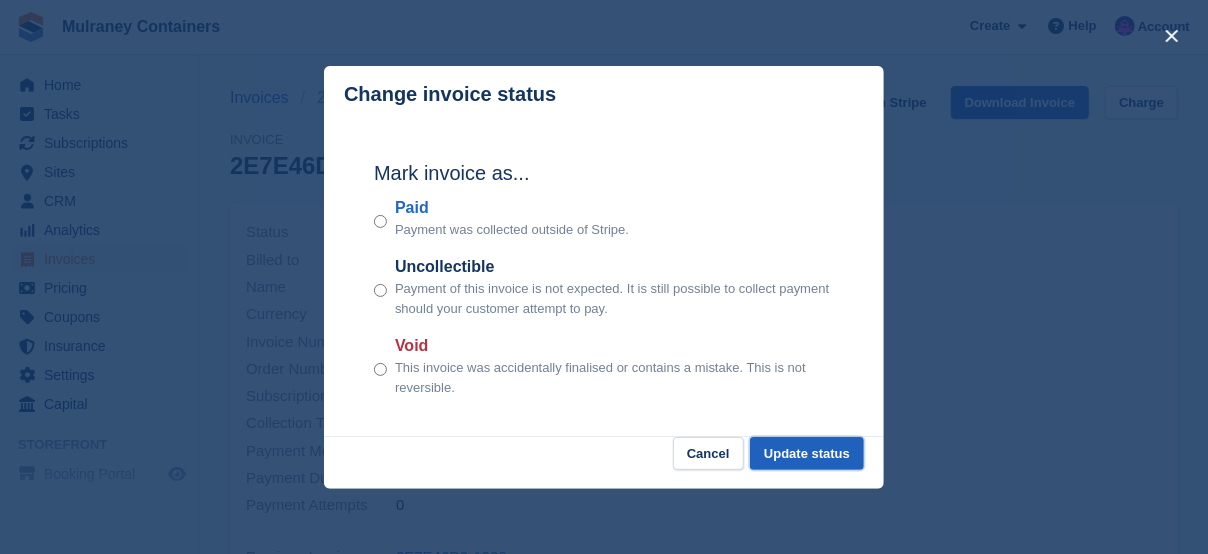 click on "Update status" at bounding box center (807, 453) 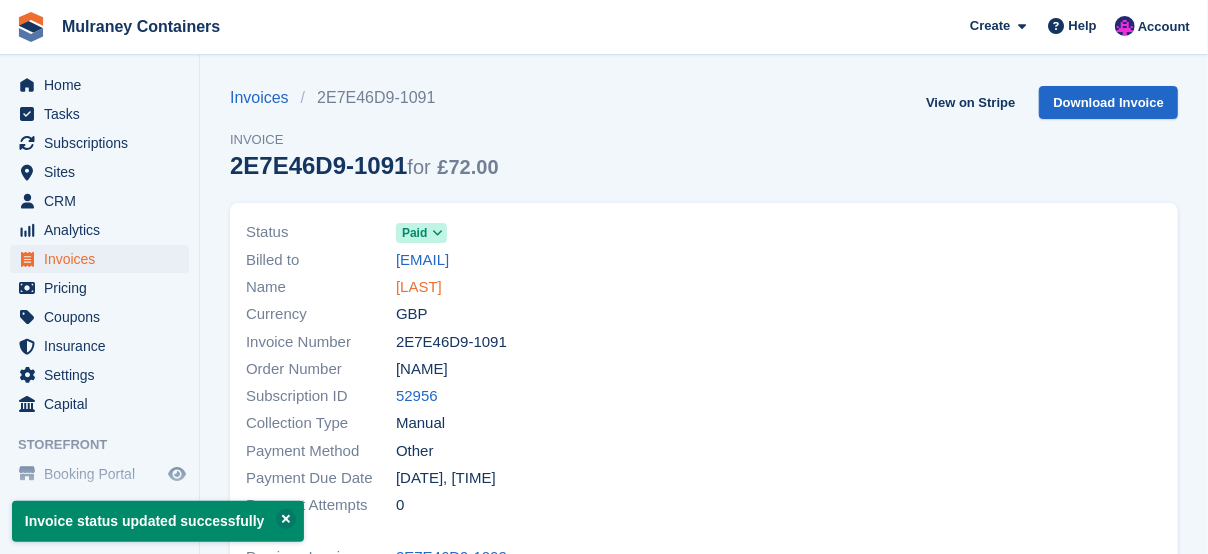click on "[LAST]" at bounding box center (419, 287) 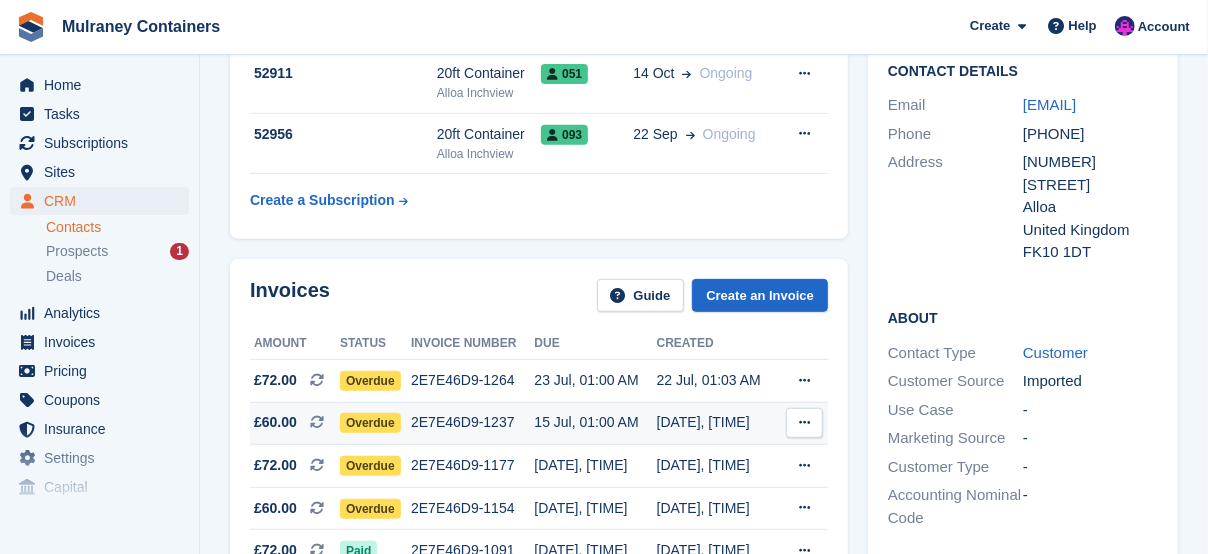 scroll, scrollTop: 466, scrollLeft: 0, axis: vertical 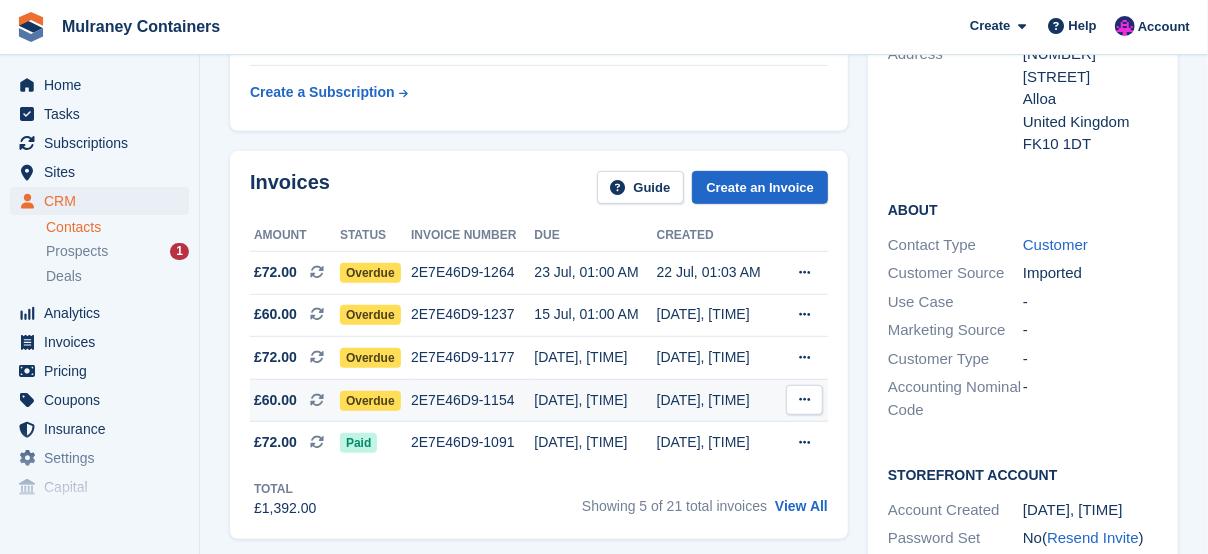 click on "Overdue" at bounding box center [370, 401] 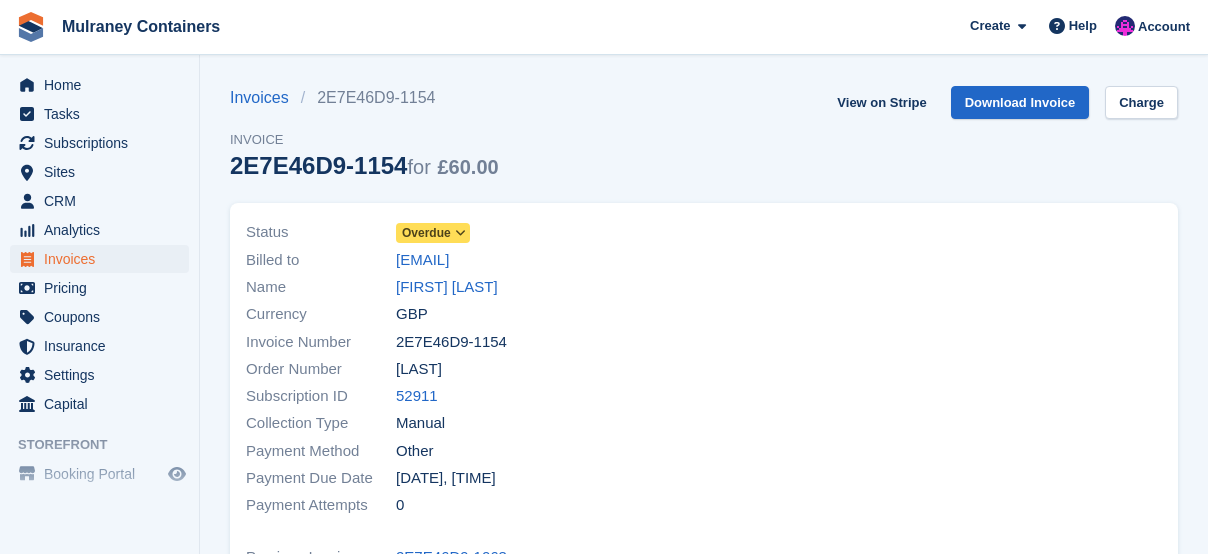 scroll, scrollTop: 0, scrollLeft: 0, axis: both 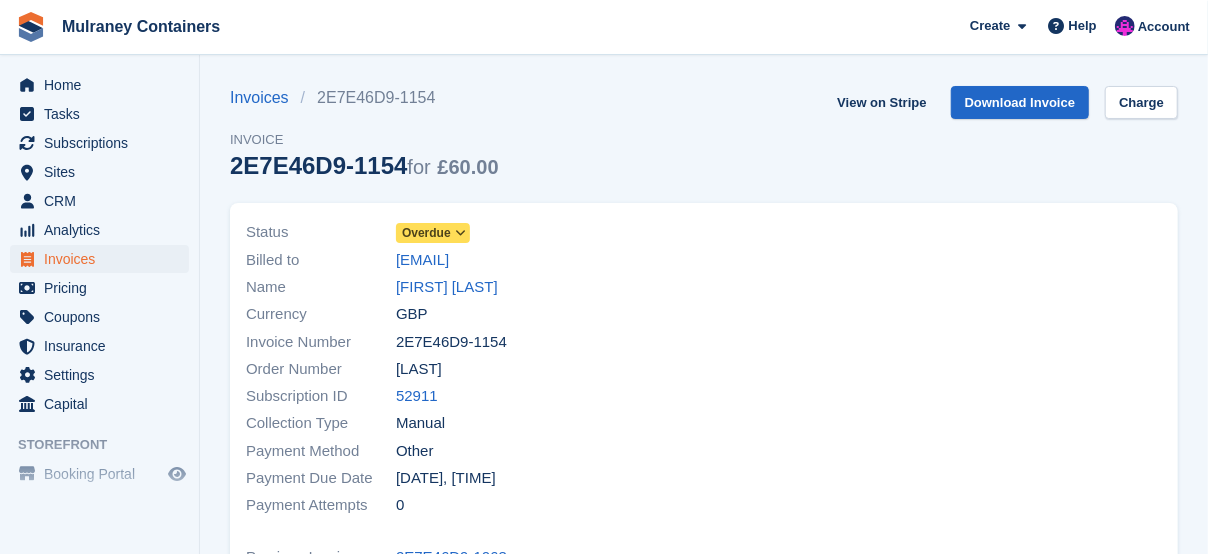click on "Overdue" at bounding box center [426, 233] 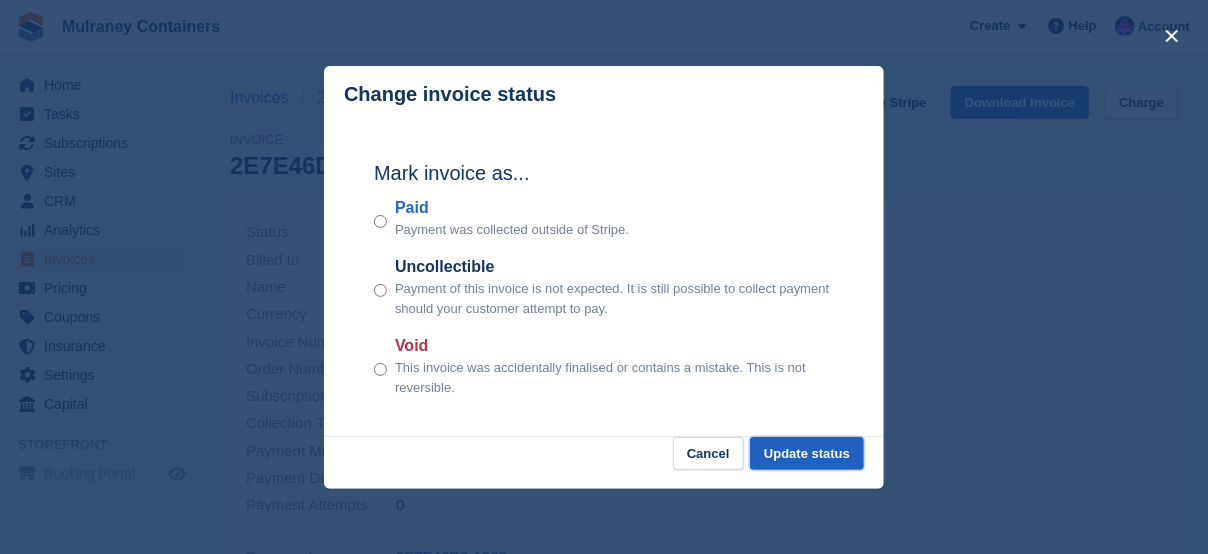 click on "Update status" at bounding box center (807, 453) 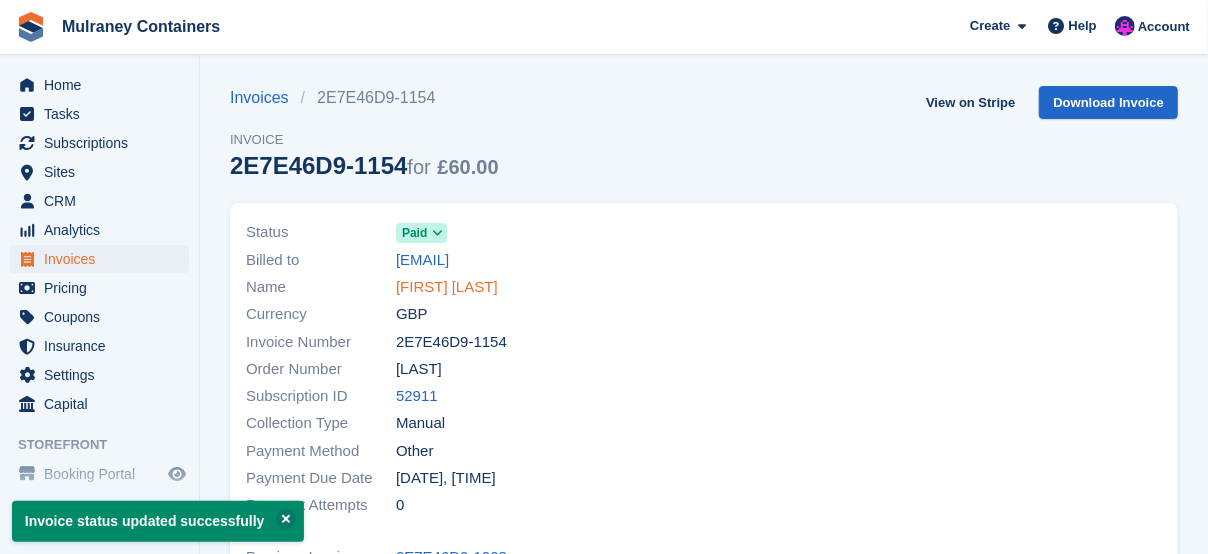 click on "[LAST]" at bounding box center (447, 287) 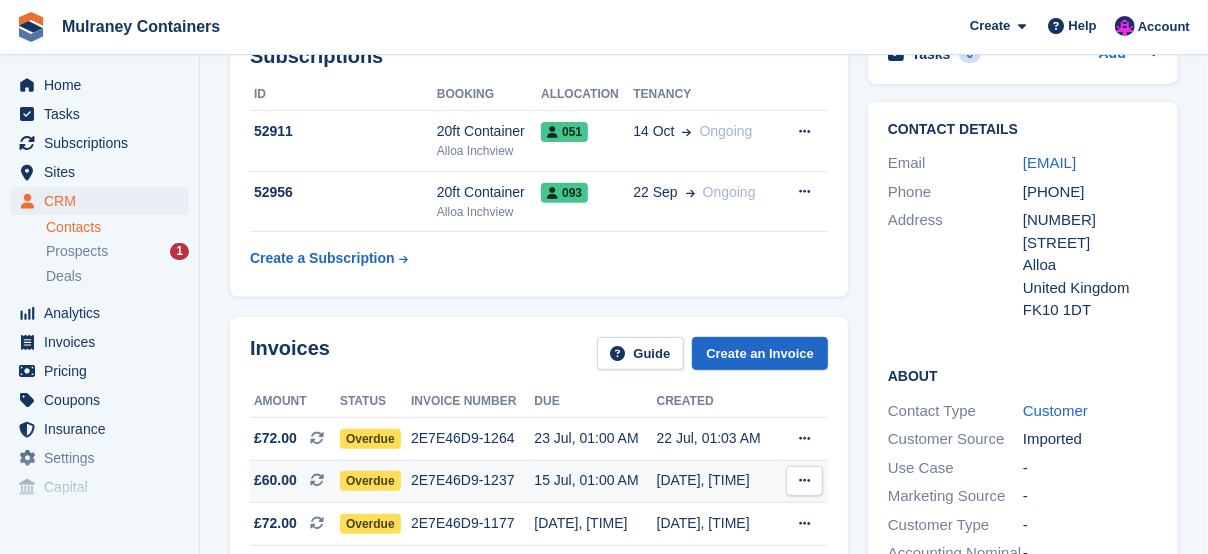 scroll, scrollTop: 466, scrollLeft: 0, axis: vertical 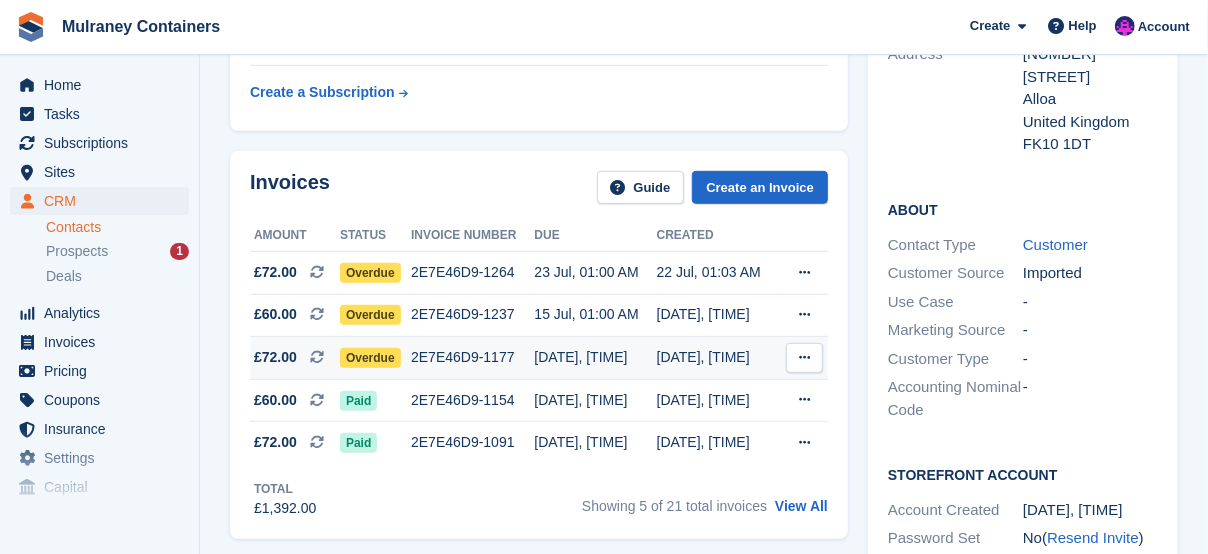 click on "Overdue" at bounding box center (370, 358) 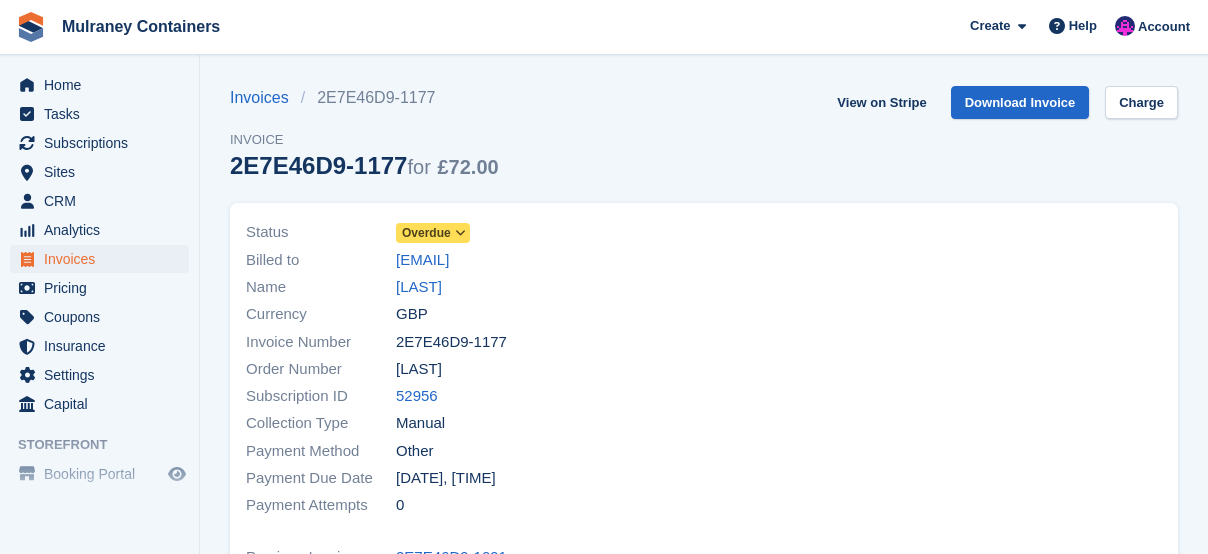 scroll, scrollTop: 0, scrollLeft: 0, axis: both 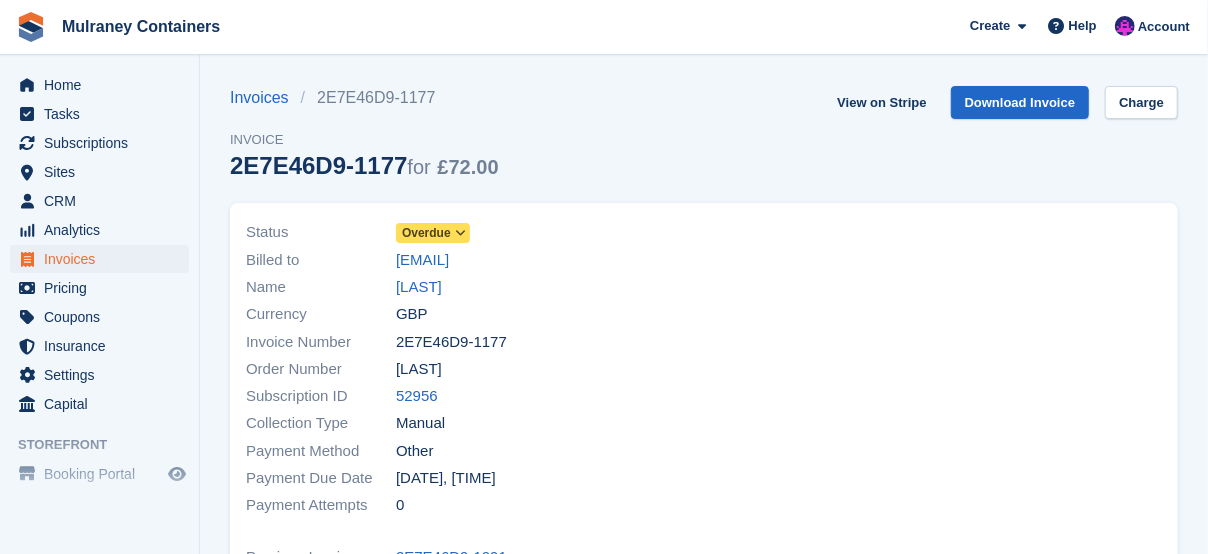 click at bounding box center (460, 233) 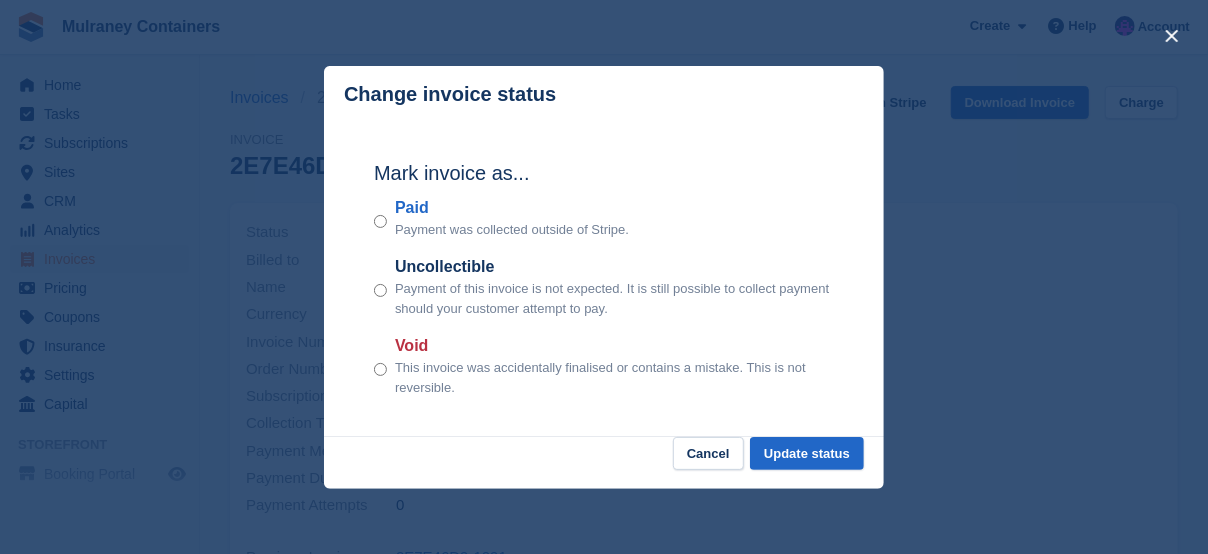 click on "Paid" at bounding box center (512, 208) 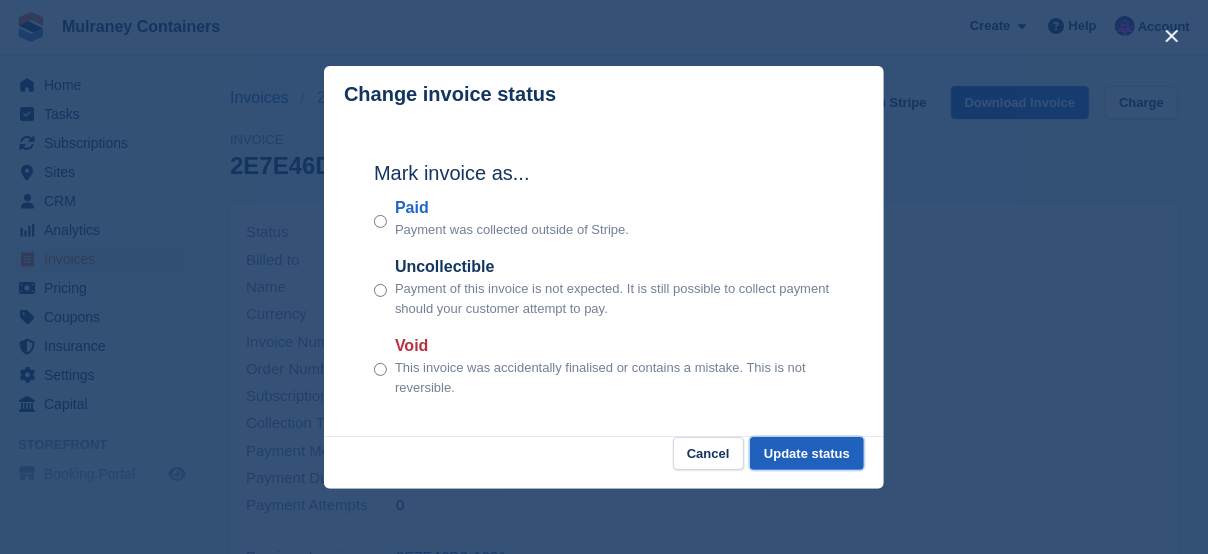 click on "Update status" at bounding box center [807, 453] 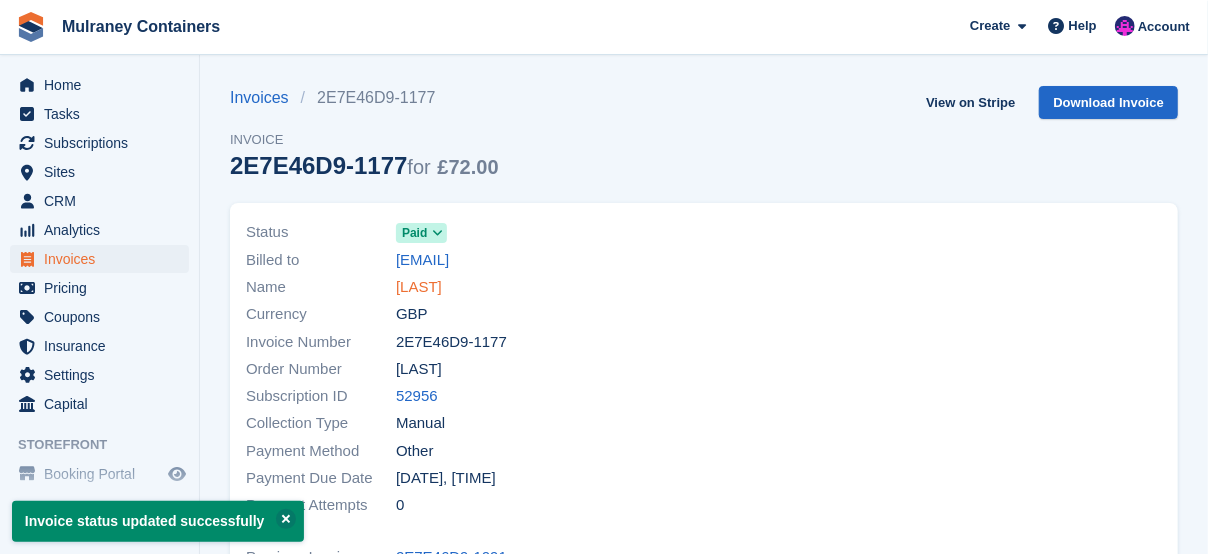click on "[LAST]" at bounding box center (419, 287) 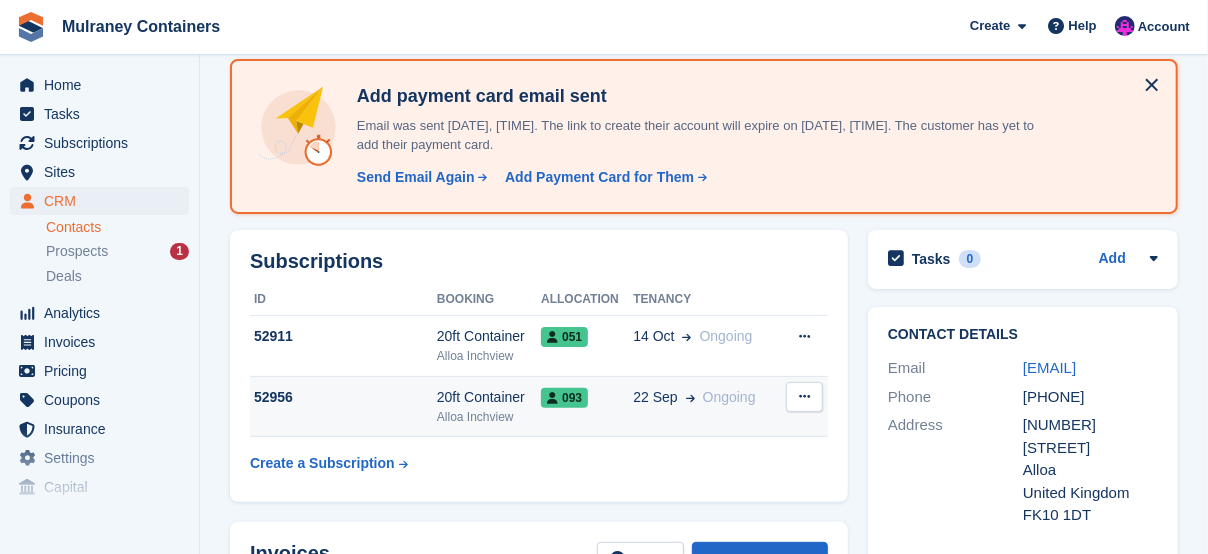 scroll, scrollTop: 300, scrollLeft: 0, axis: vertical 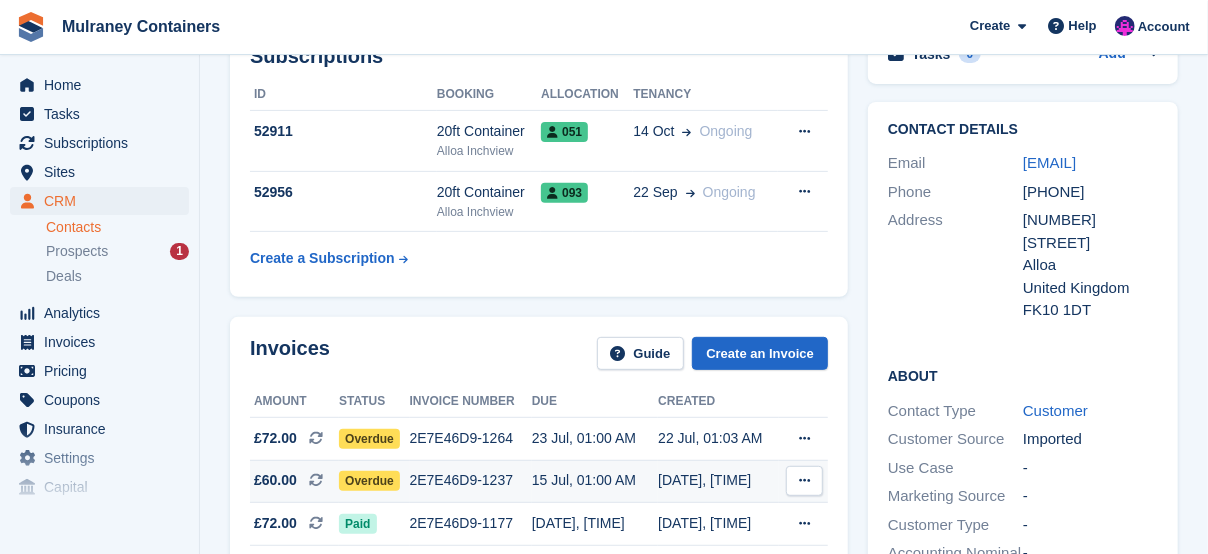 click on "Overdue" at bounding box center (369, 481) 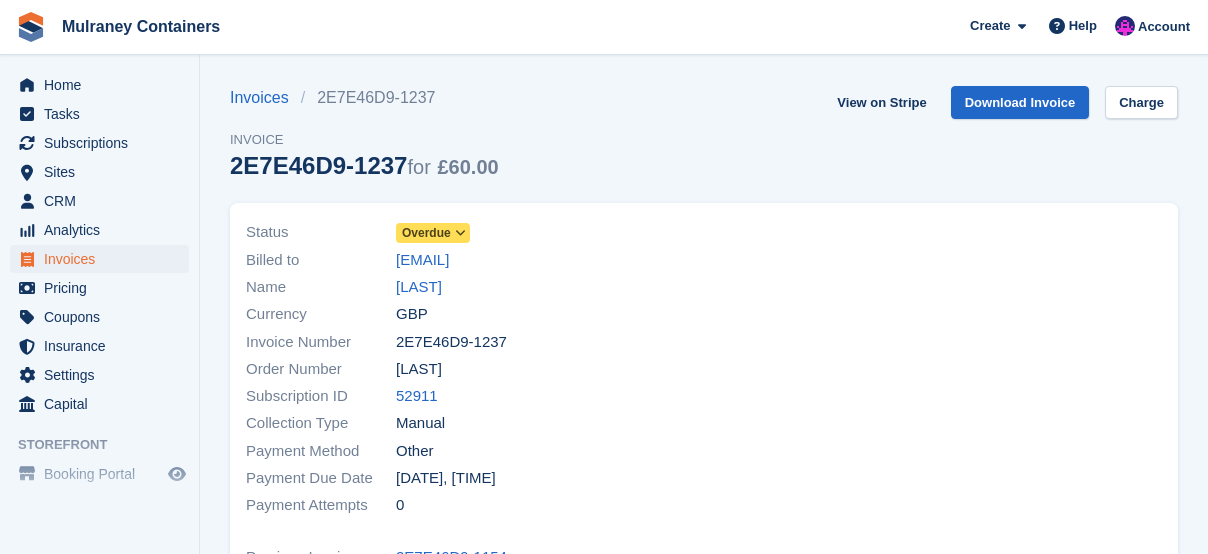 scroll, scrollTop: 0, scrollLeft: 0, axis: both 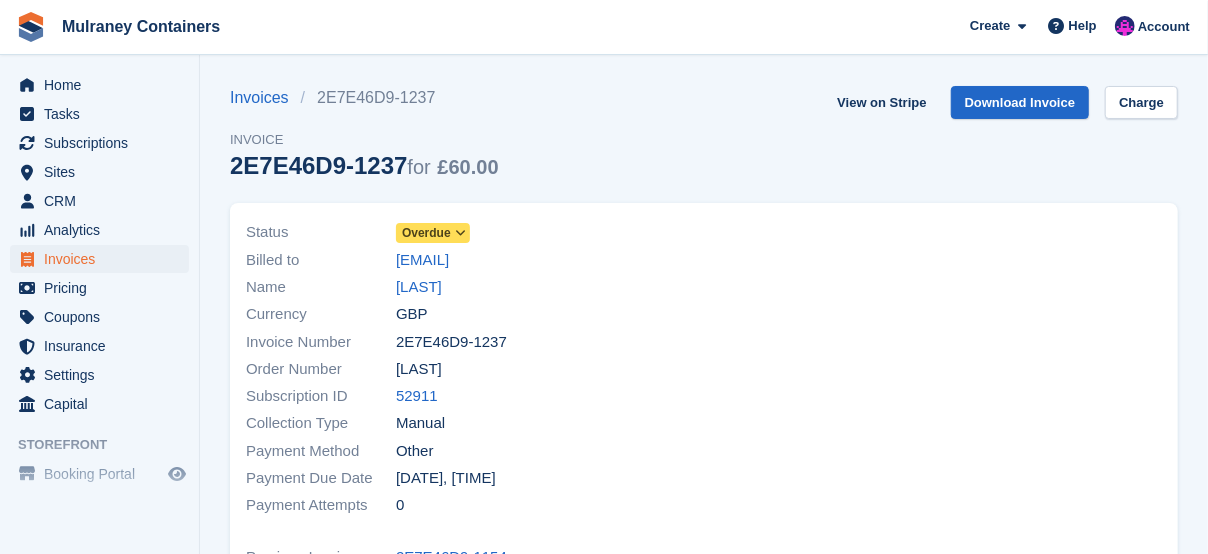 click on "Overdue" at bounding box center (426, 233) 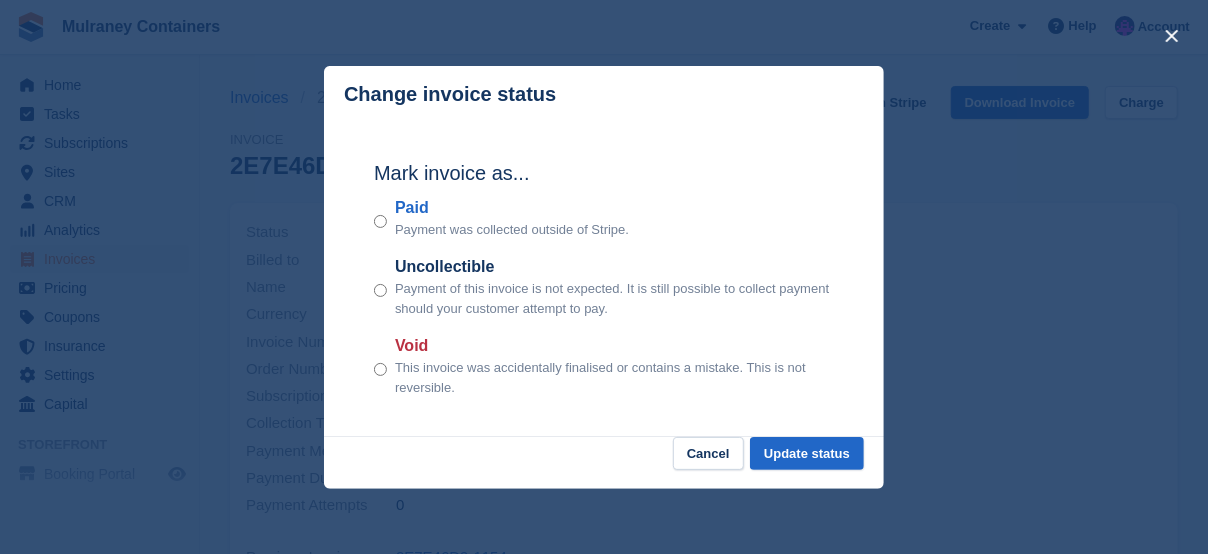 click on "Paid" at bounding box center (512, 208) 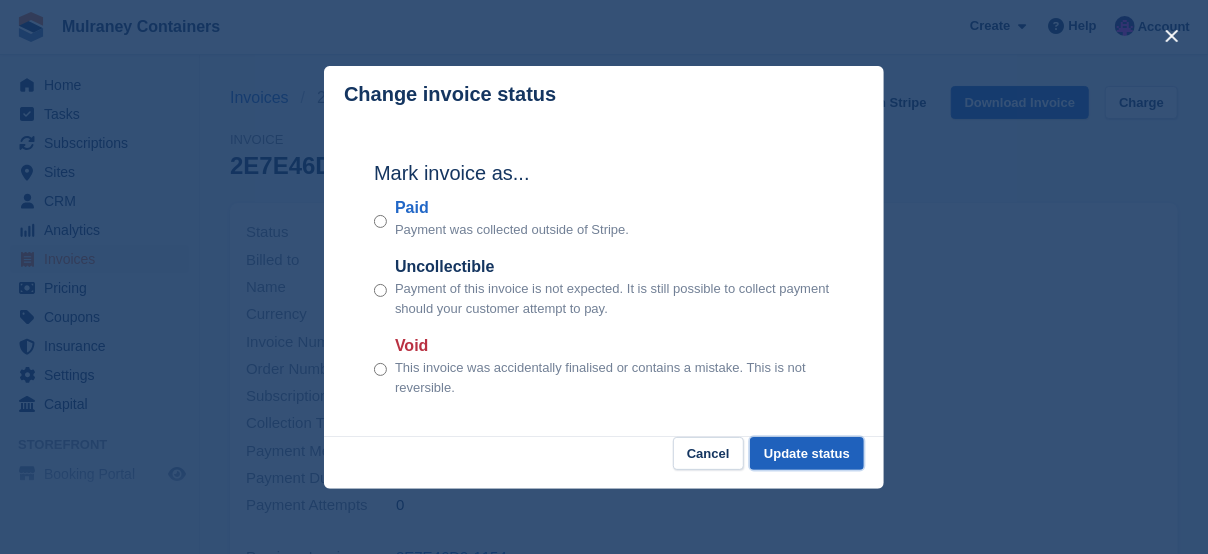 click on "Update status" at bounding box center (807, 453) 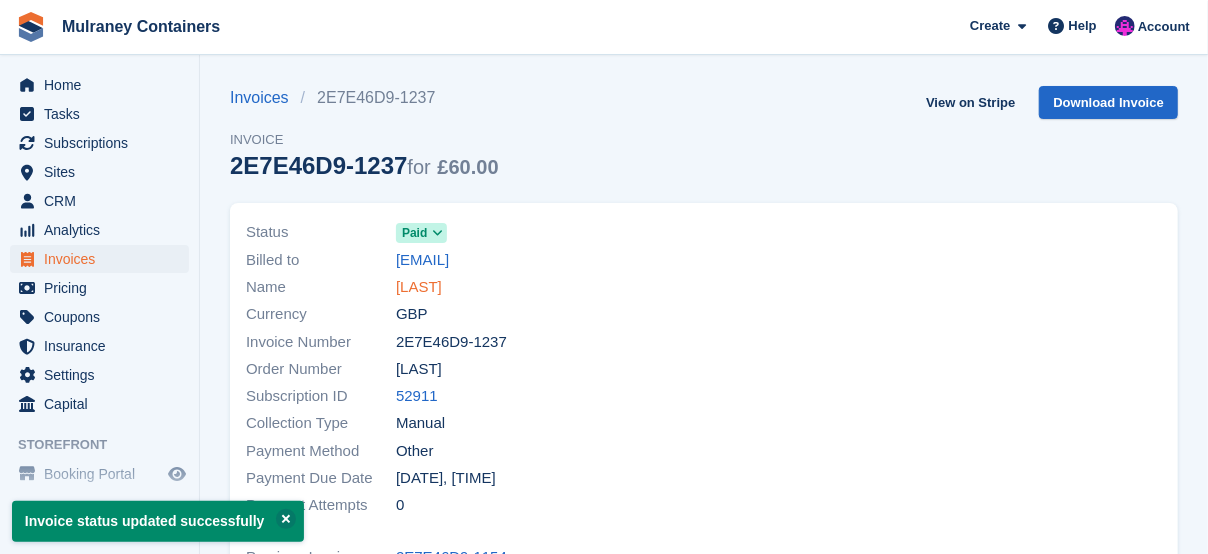 click on "[LAST]" at bounding box center (419, 287) 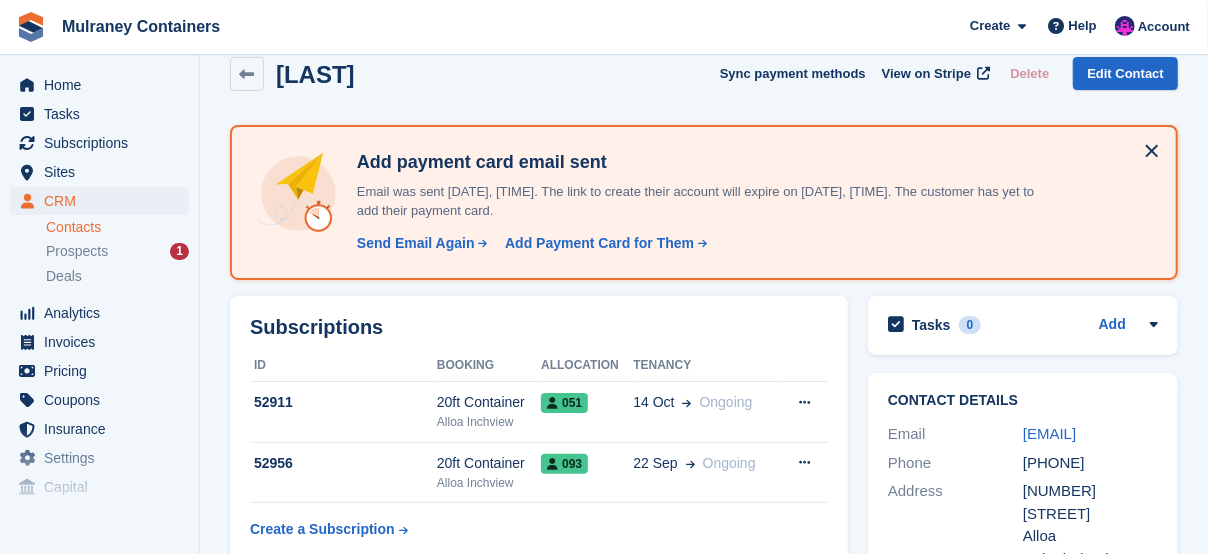 scroll, scrollTop: 266, scrollLeft: 0, axis: vertical 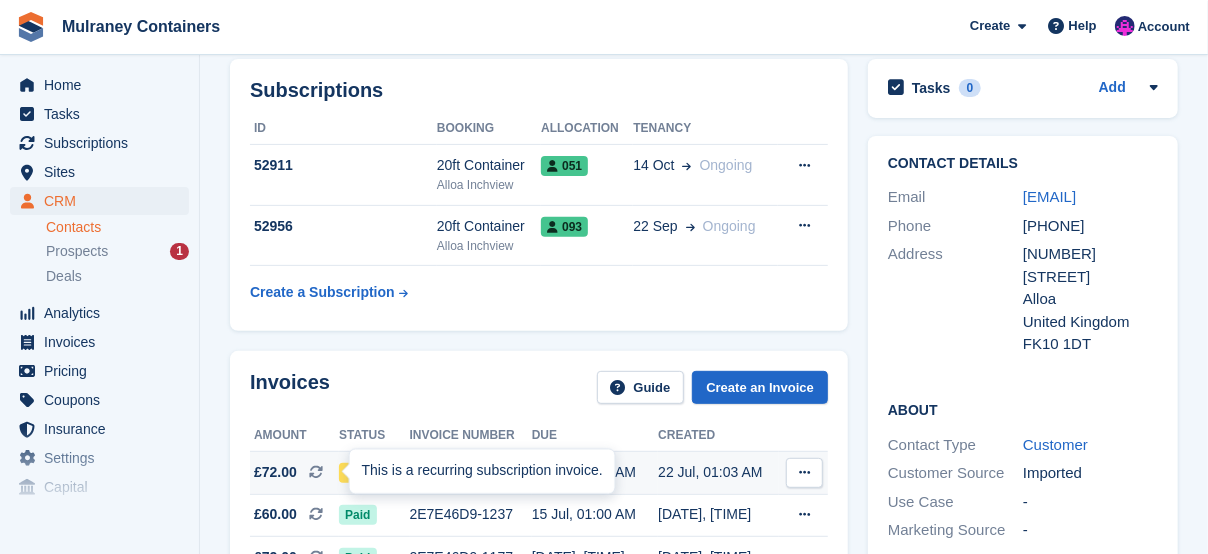 click on "This is a recurring subscription invoice." at bounding box center (482, 472) 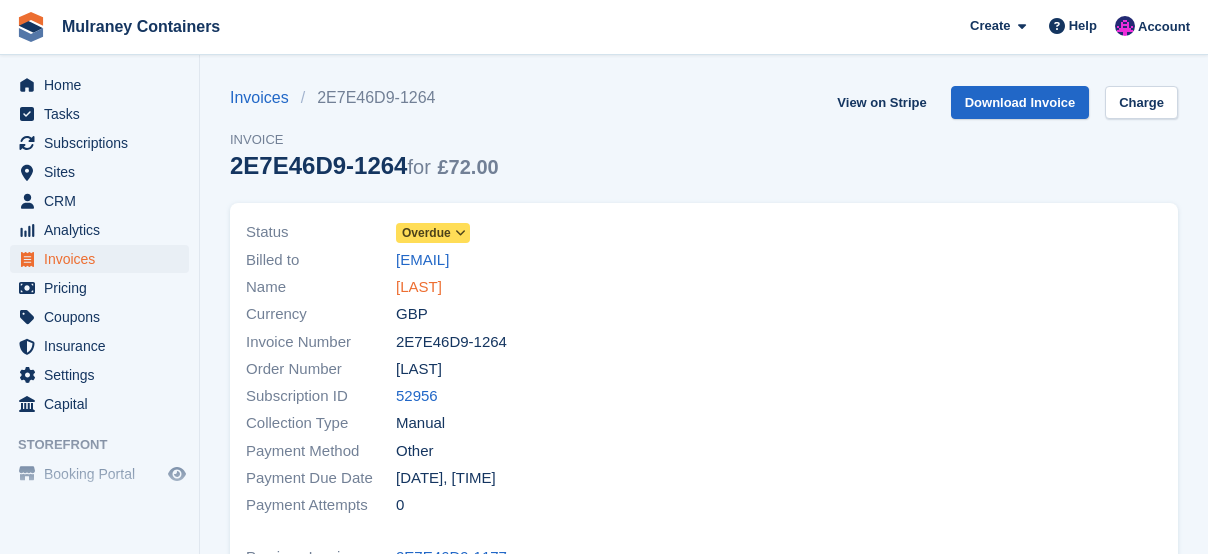 scroll, scrollTop: 0, scrollLeft: 0, axis: both 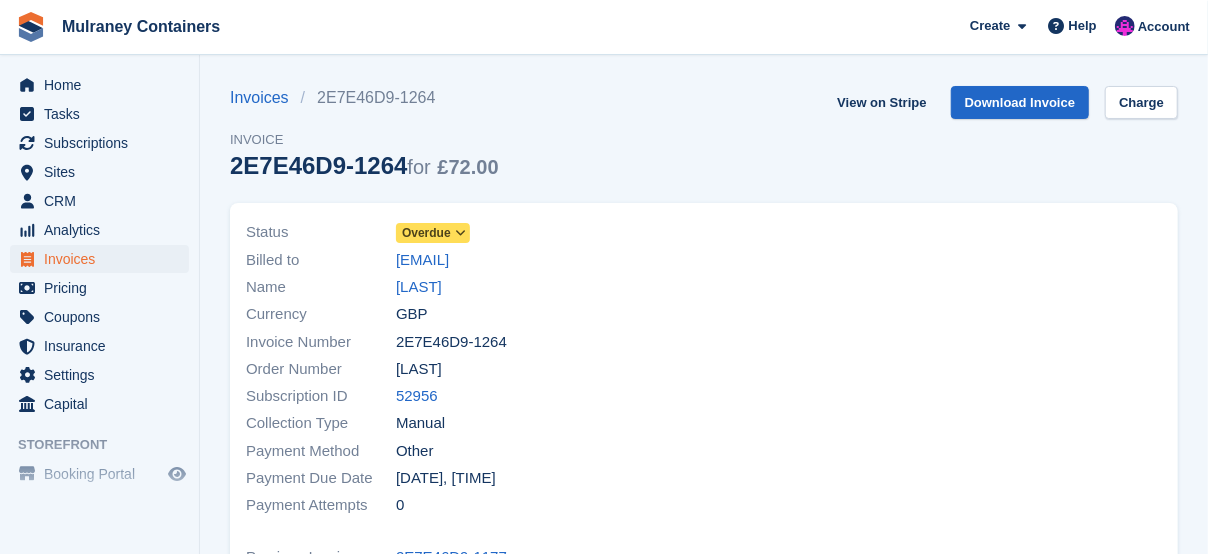 click on "Overdue" at bounding box center (426, 233) 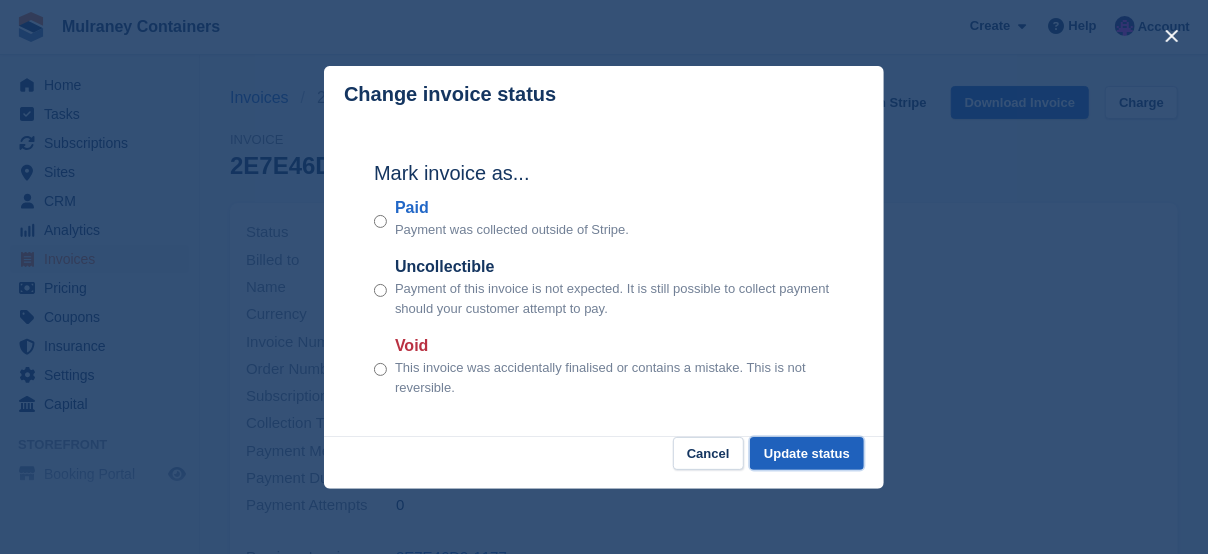 click on "Update status" at bounding box center [807, 453] 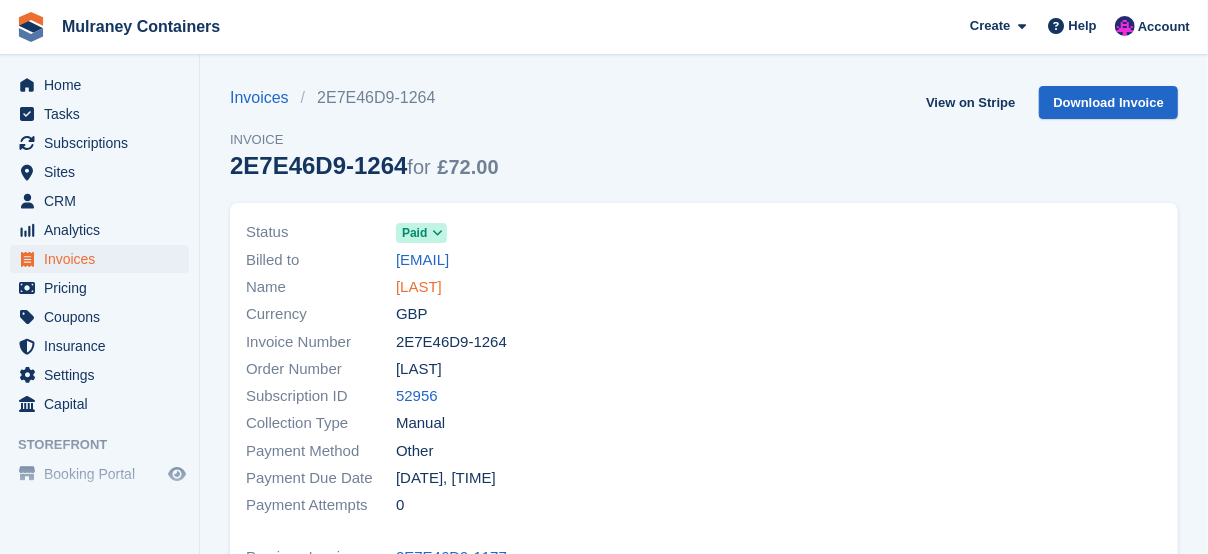 click on "[LAST]" at bounding box center (419, 287) 